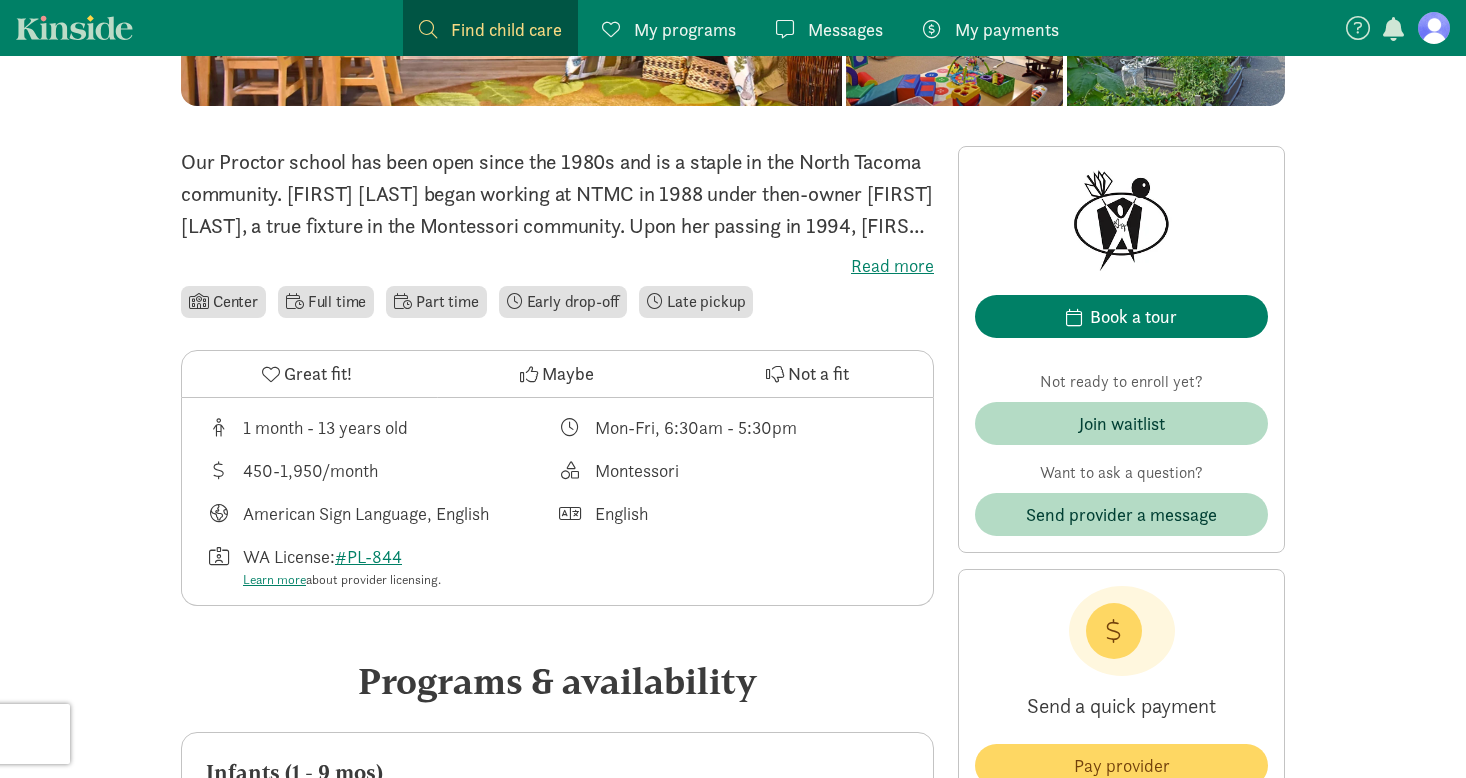 scroll, scrollTop: 422, scrollLeft: 0, axis: vertical 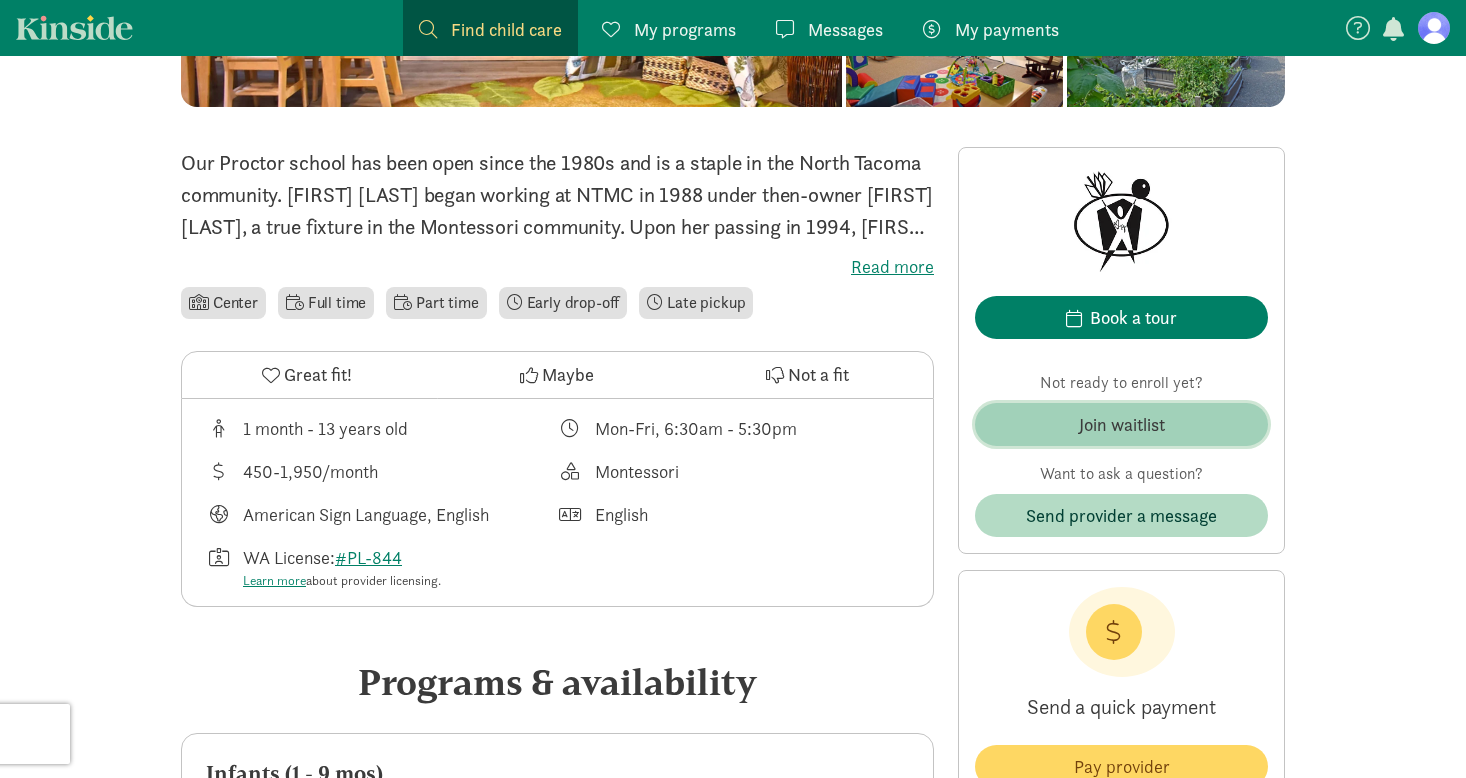 click on "Join waitlist" 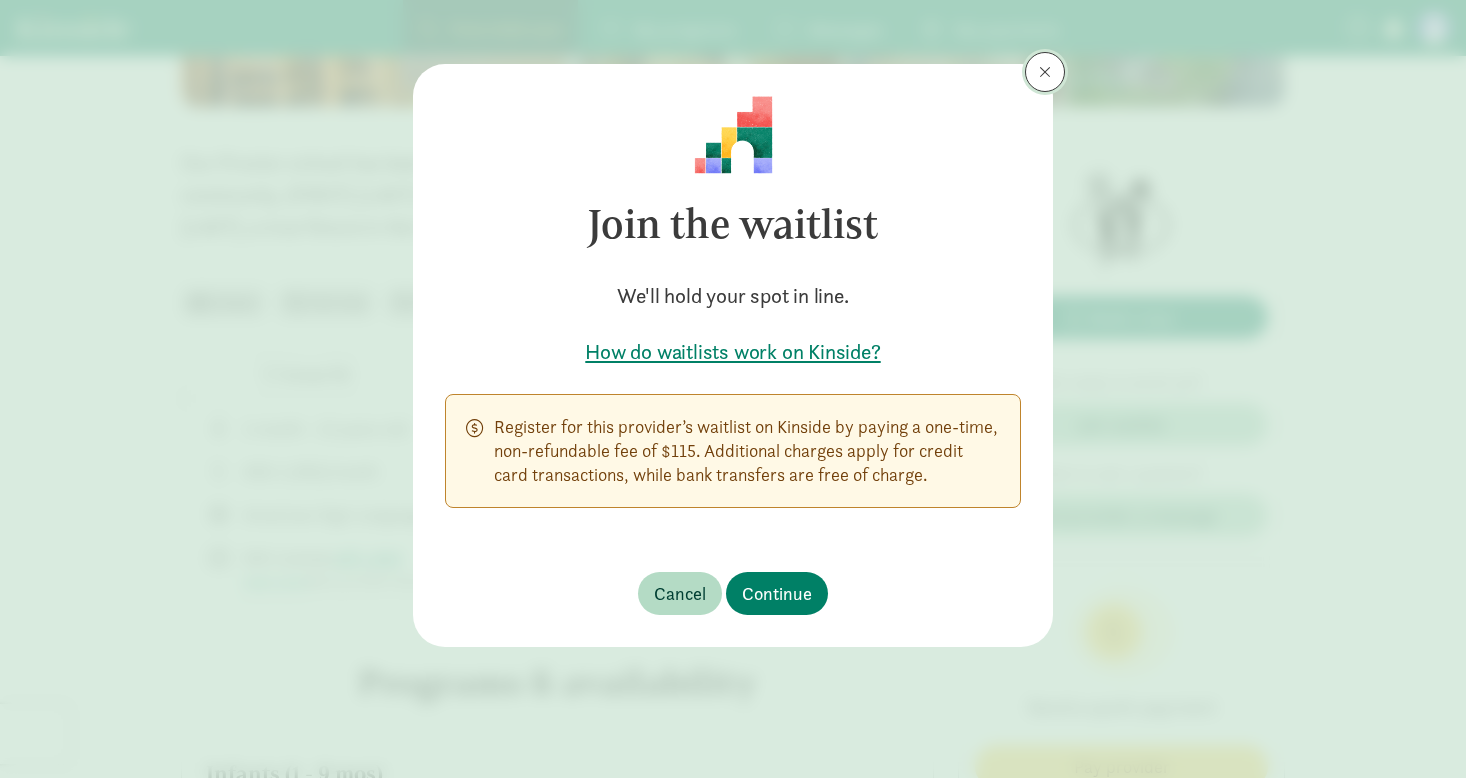 click at bounding box center [1045, 72] 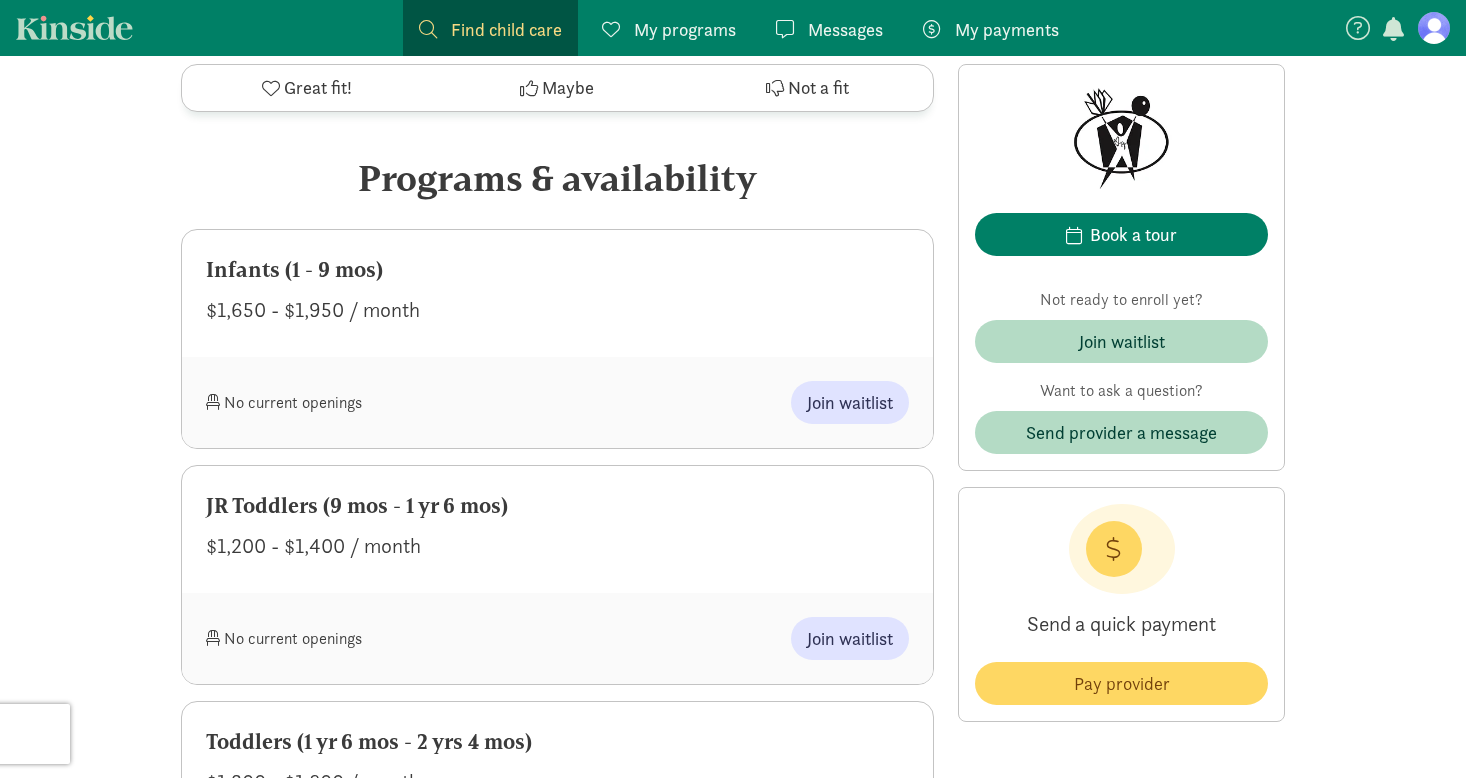 scroll, scrollTop: 928, scrollLeft: 0, axis: vertical 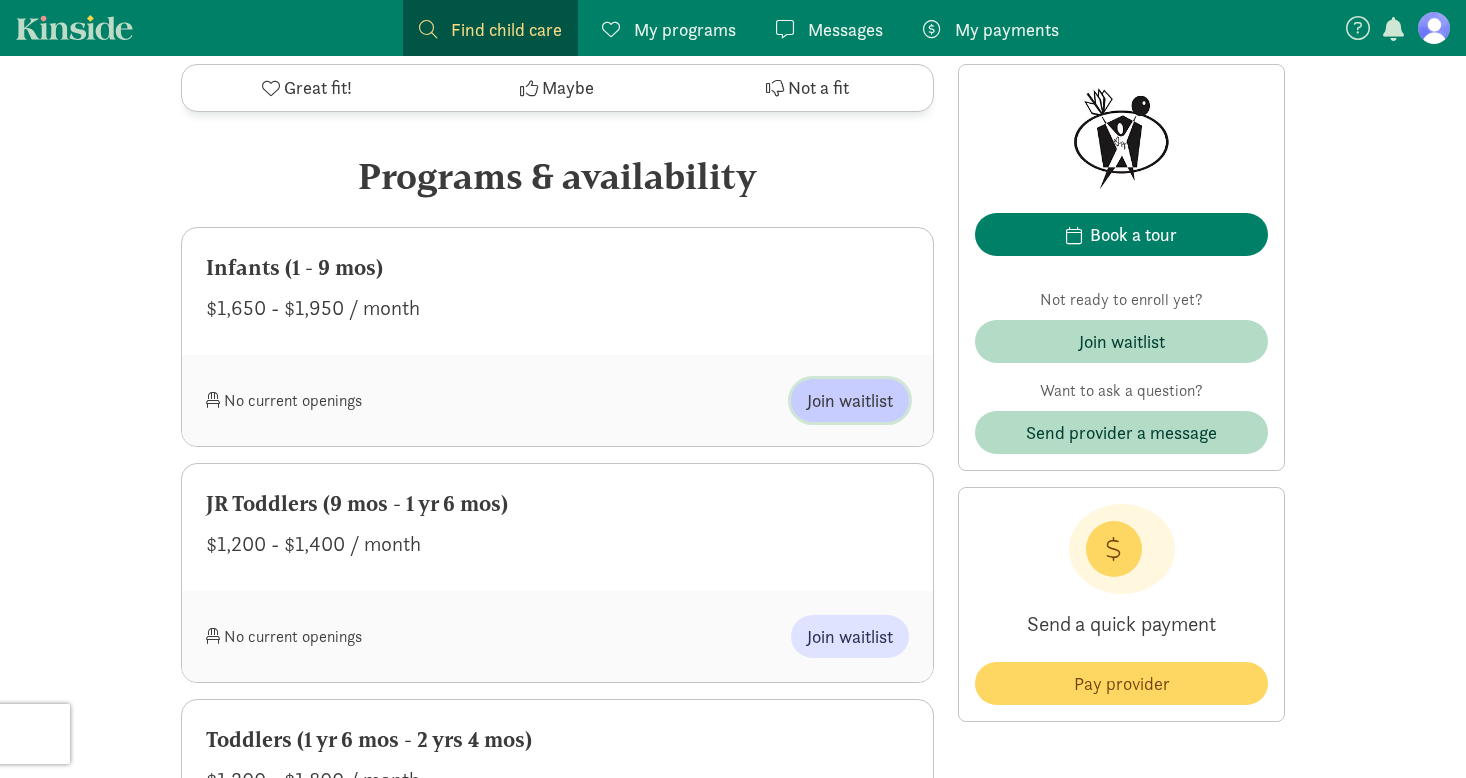 click on "Join waitlist" at bounding box center [850, 400] 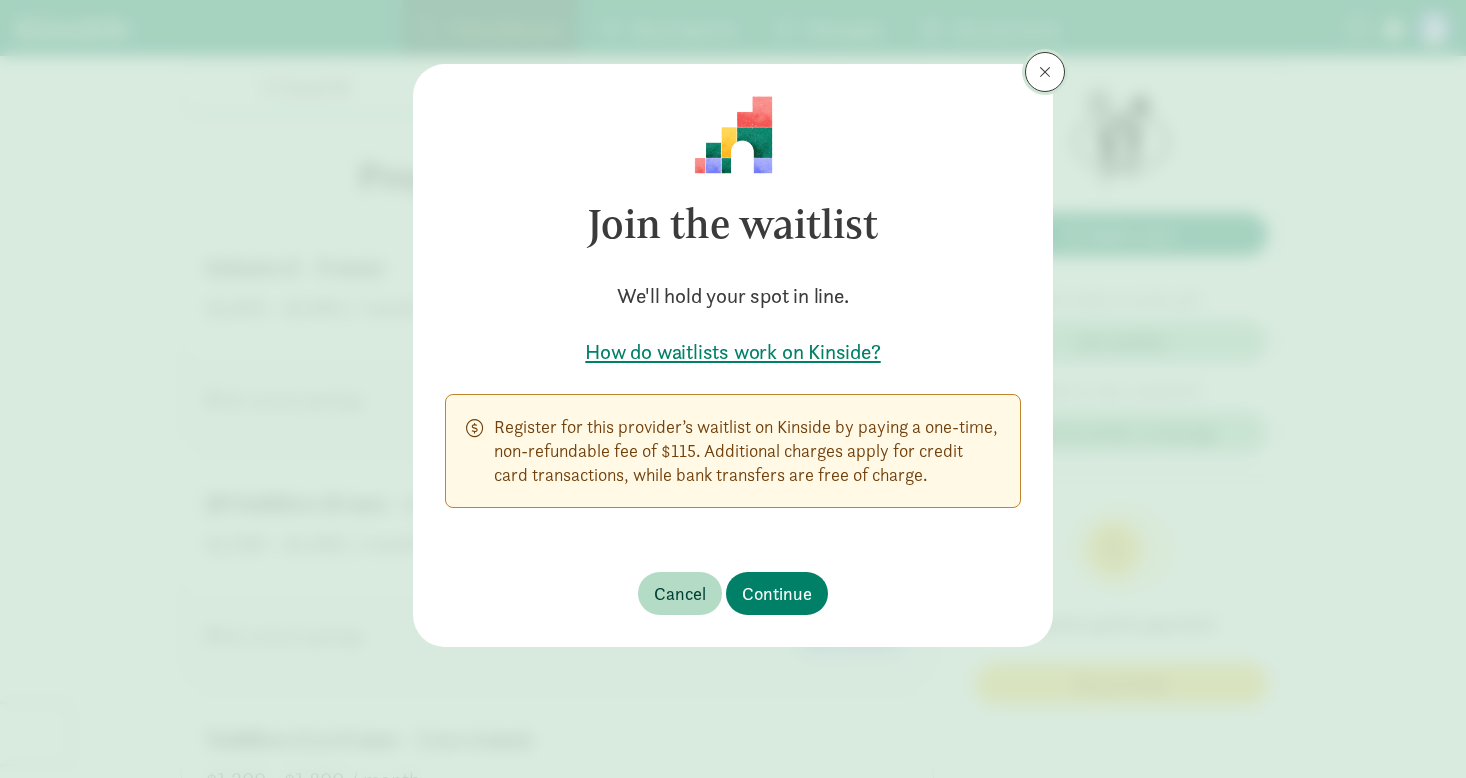 click at bounding box center [1045, 72] 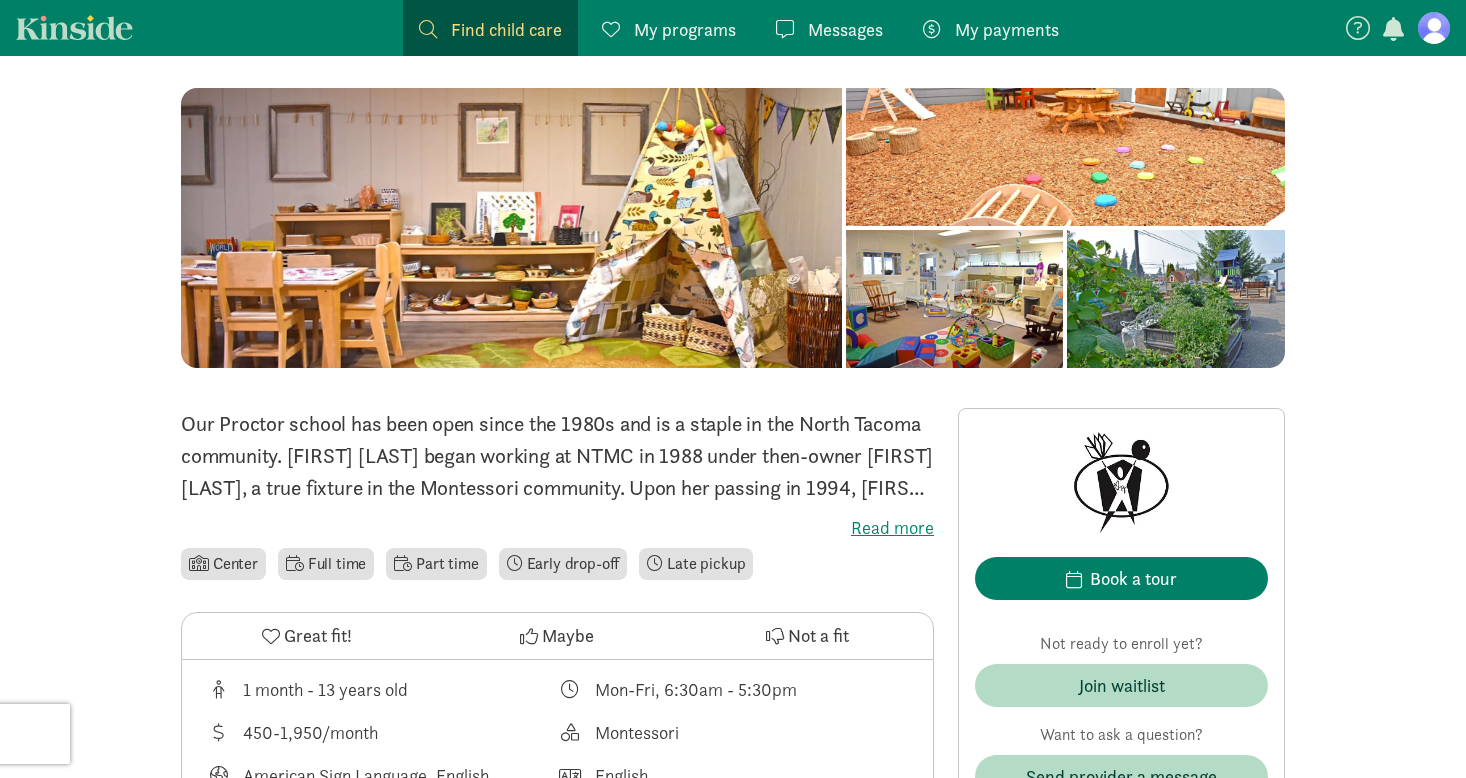 scroll, scrollTop: 339, scrollLeft: 0, axis: vertical 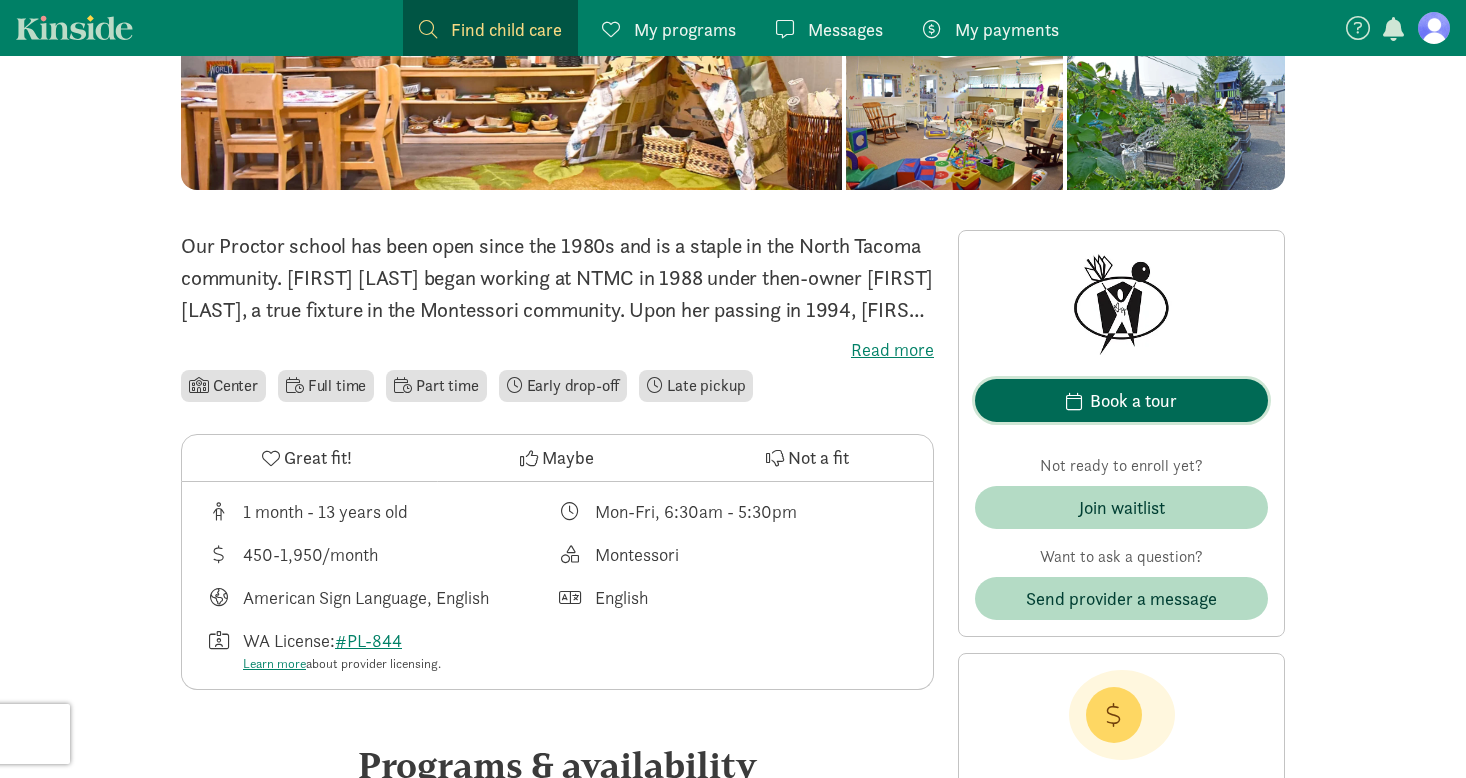 click on "Book a tour" 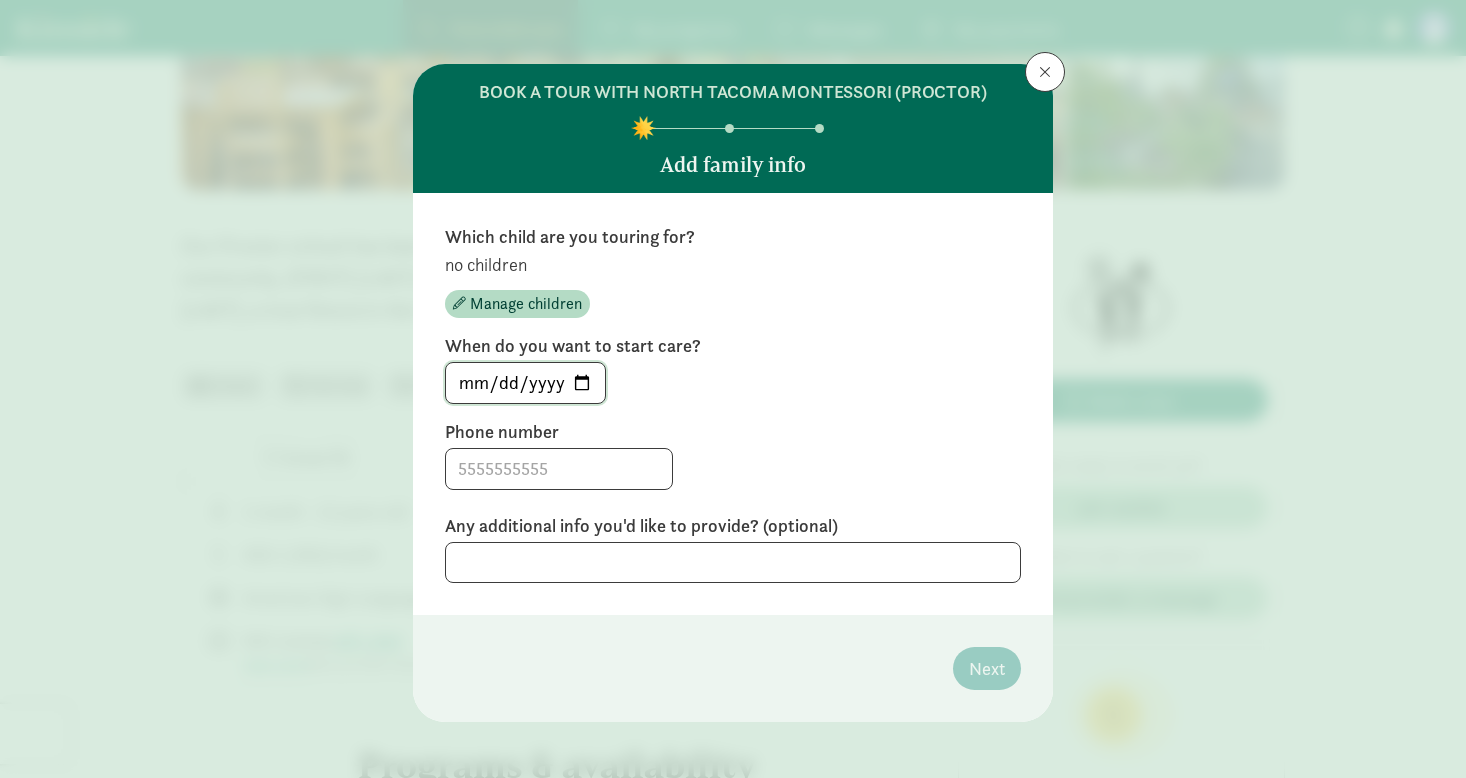 click on "[DATE]" 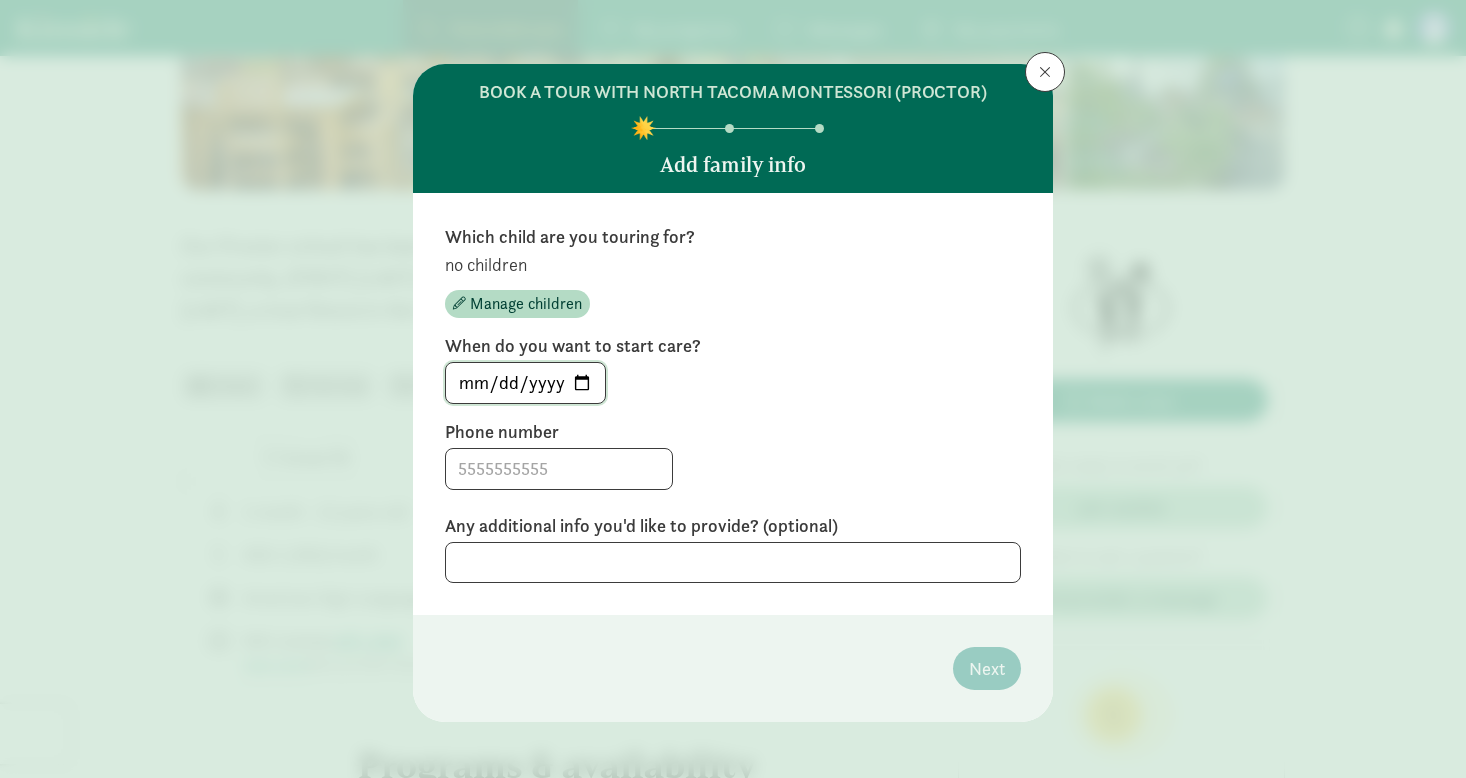 click on "[DATE]" 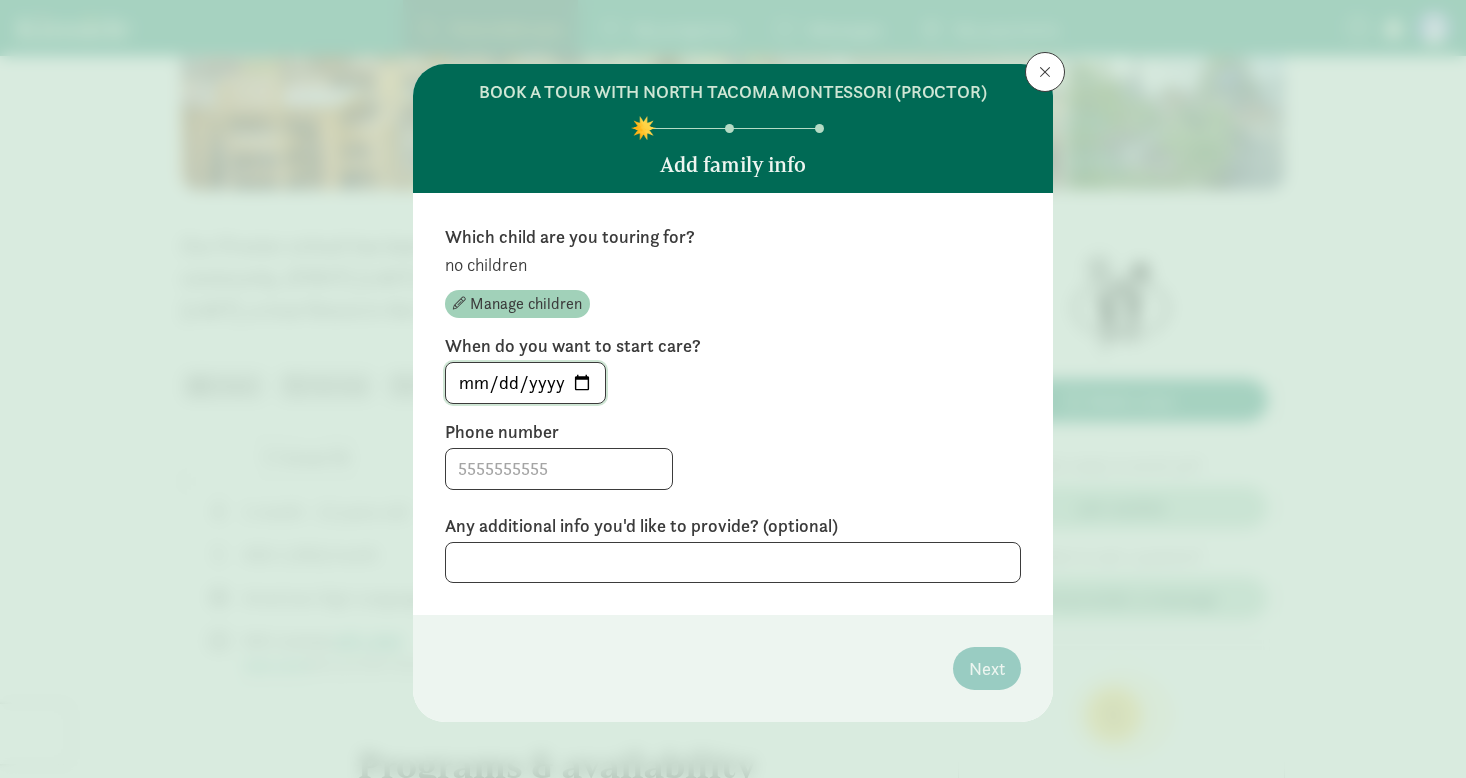 scroll, scrollTop: 8, scrollLeft: 0, axis: vertical 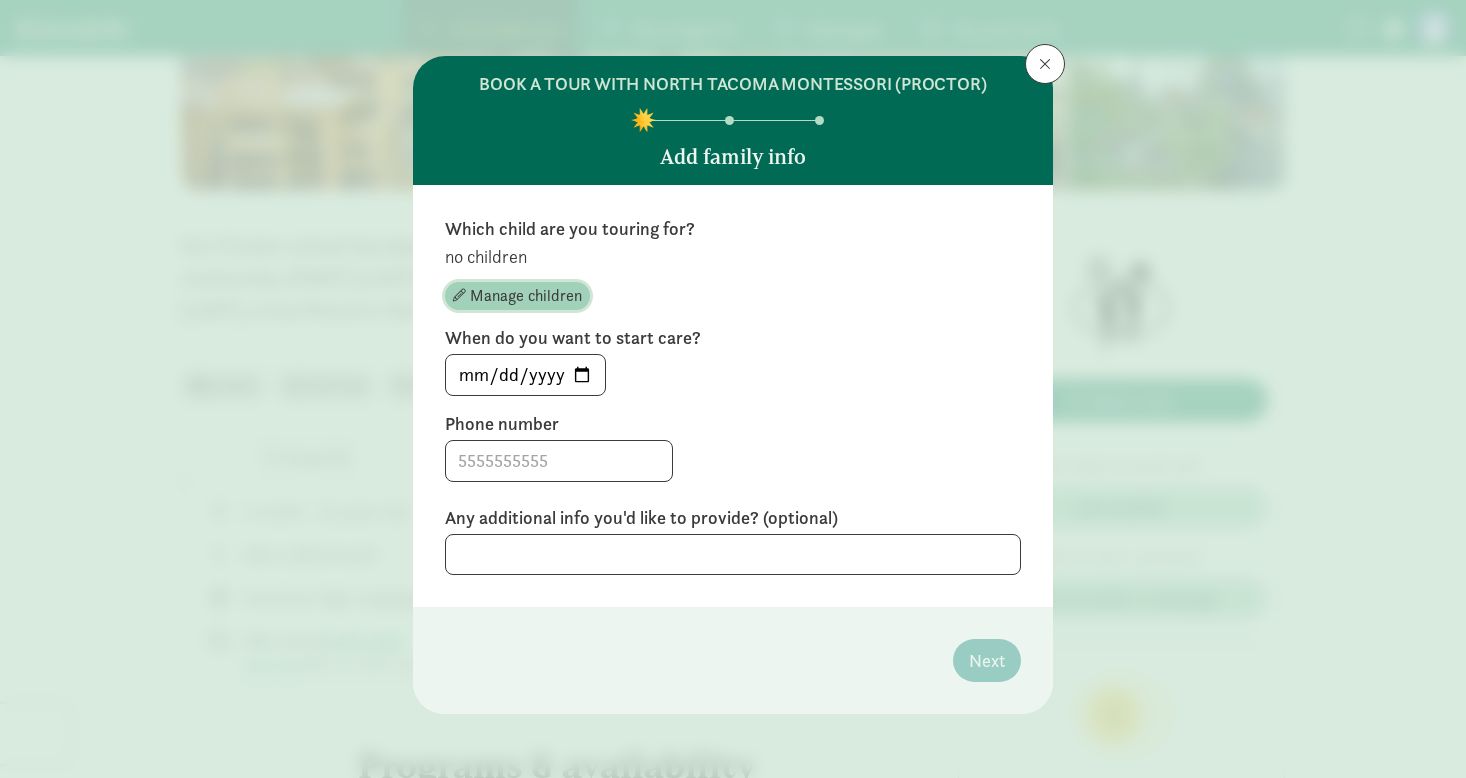 click on "Manage children" at bounding box center (526, 296) 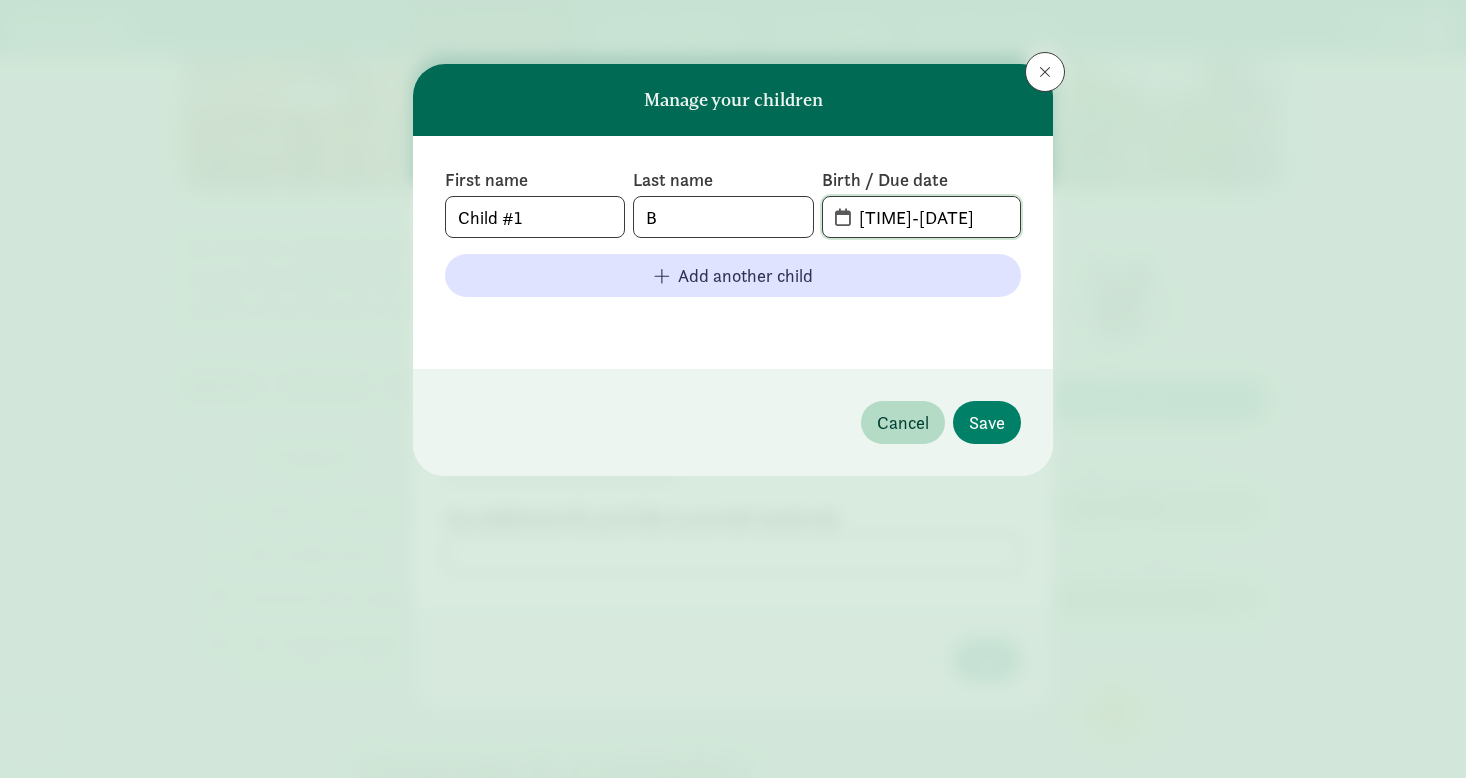 click on "[TIME]-[DATE]" 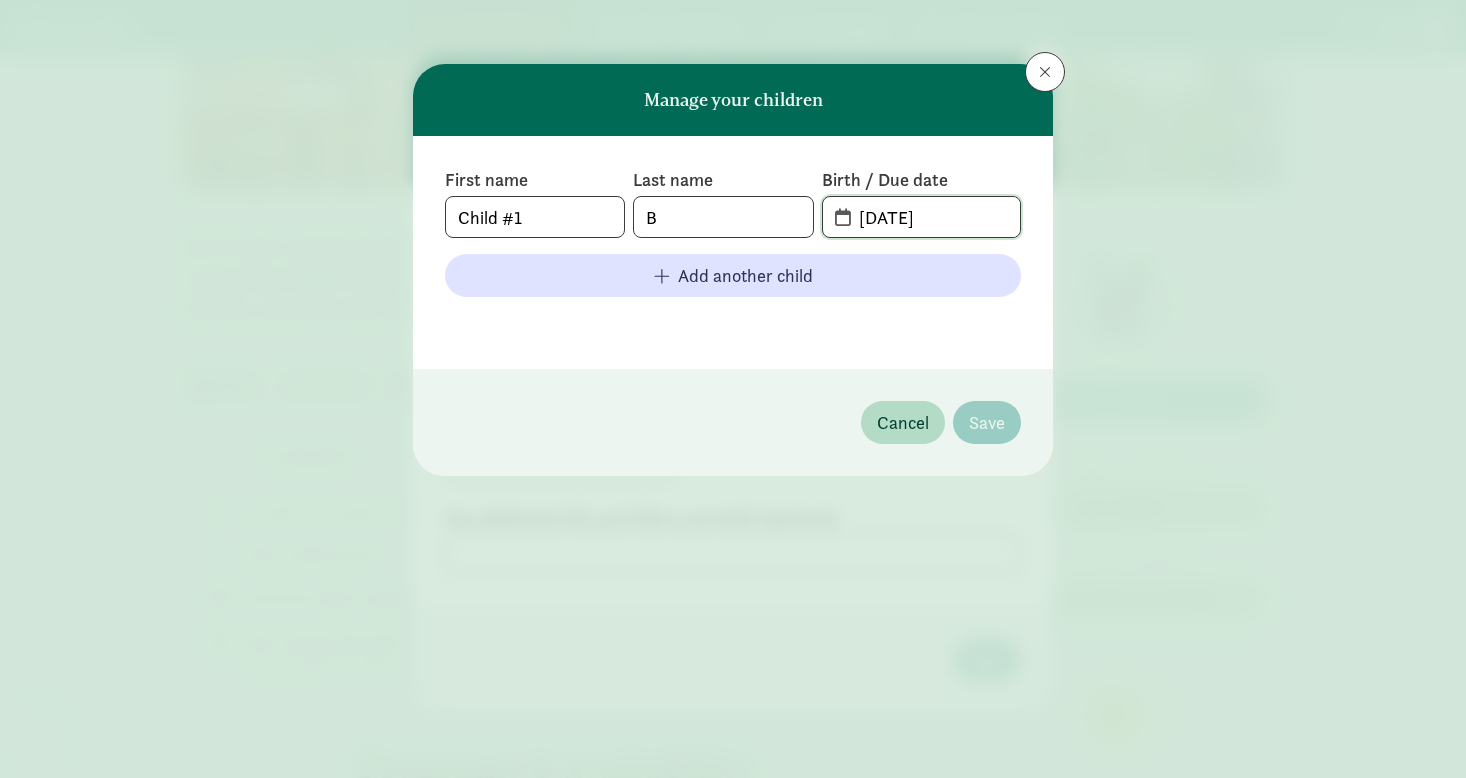 drag, startPoint x: 886, startPoint y: 220, endPoint x: 964, endPoint y: 217, distance: 78.05767 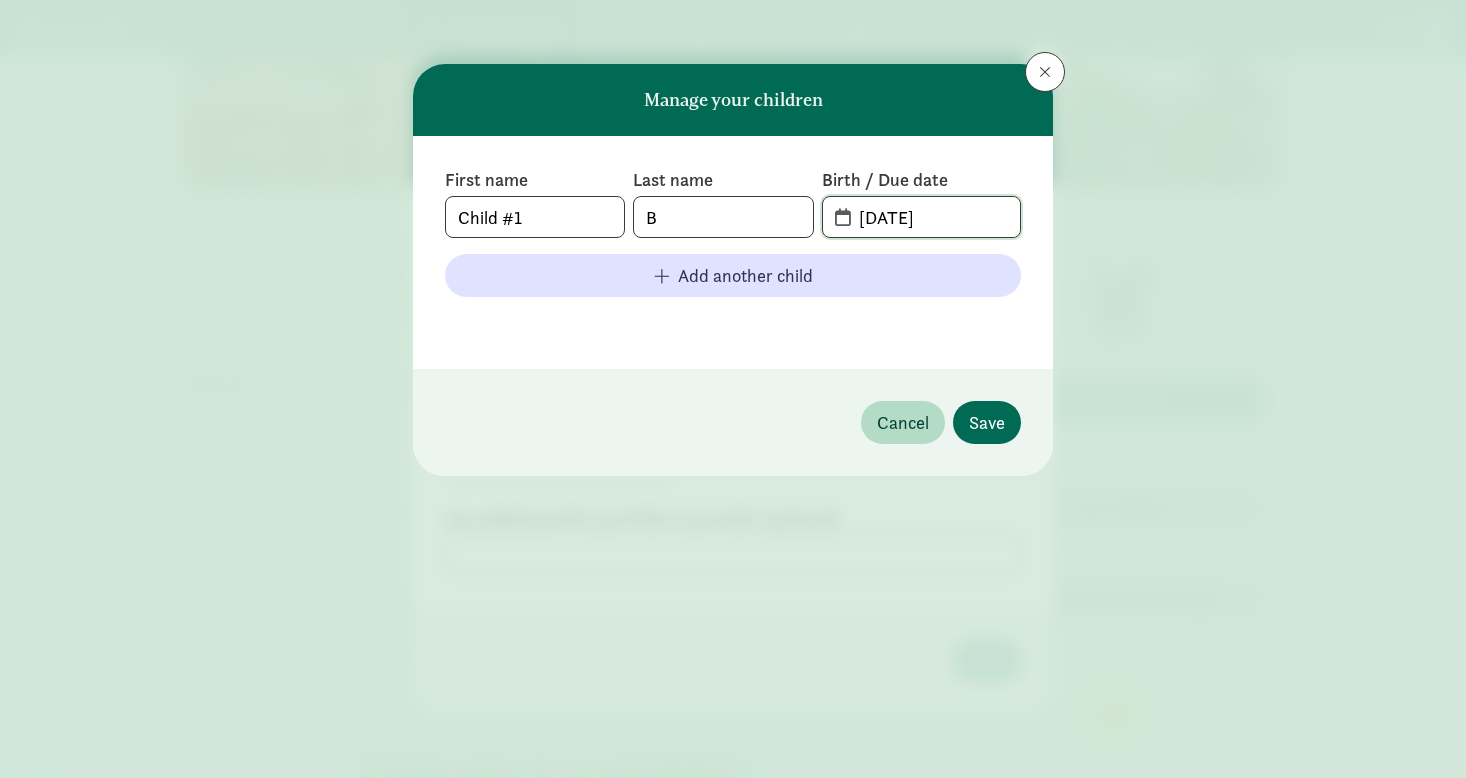 type on "[DATE]" 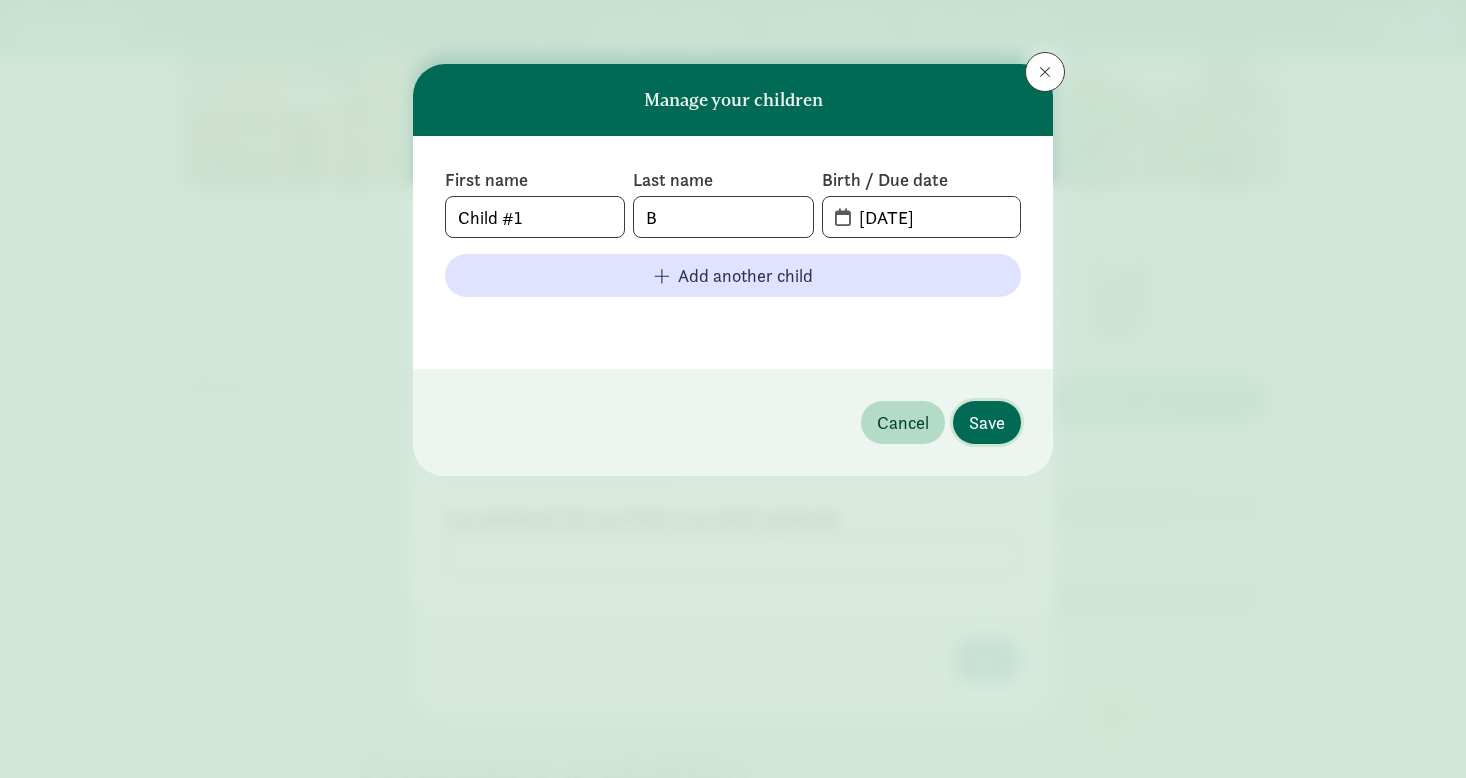 click on "Save" 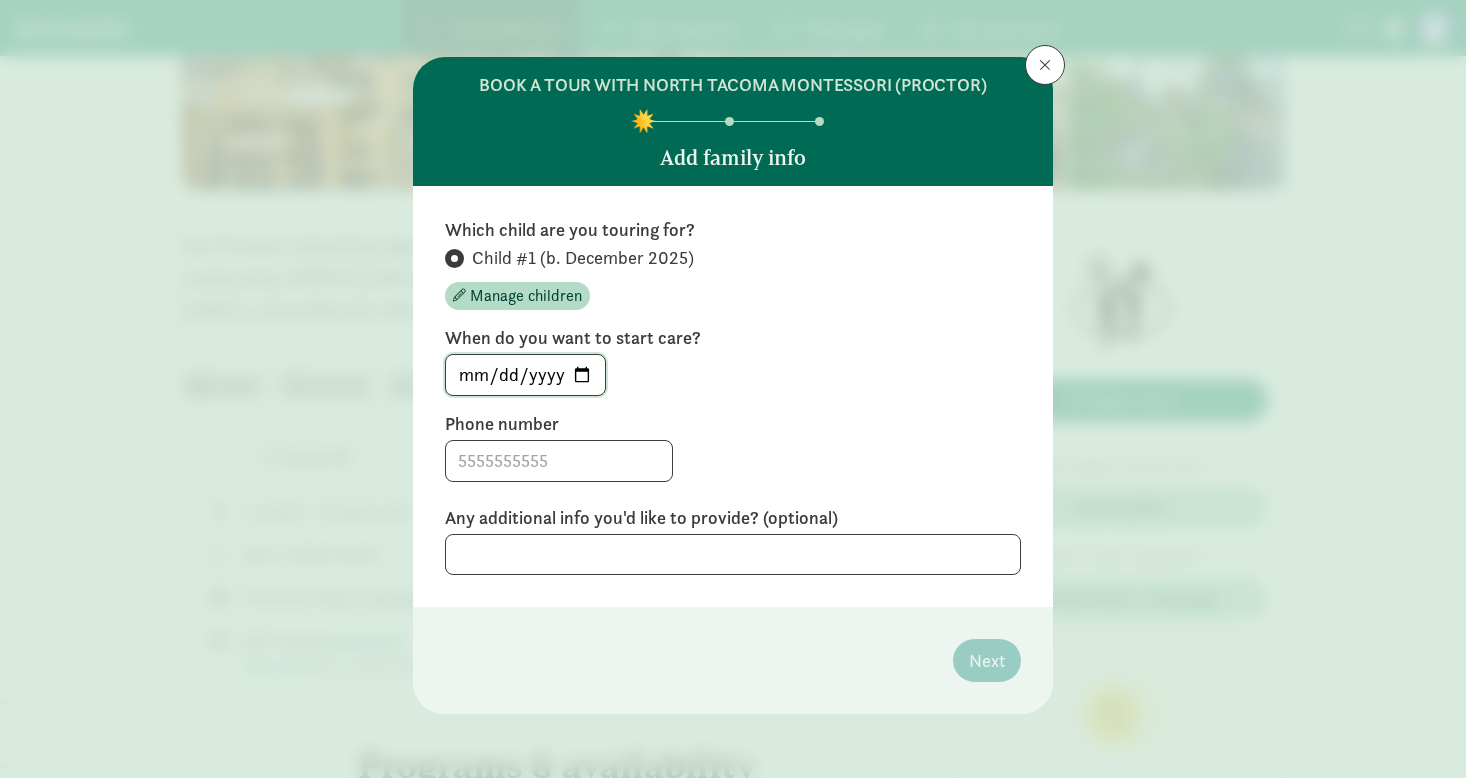 click on "[DATE]" 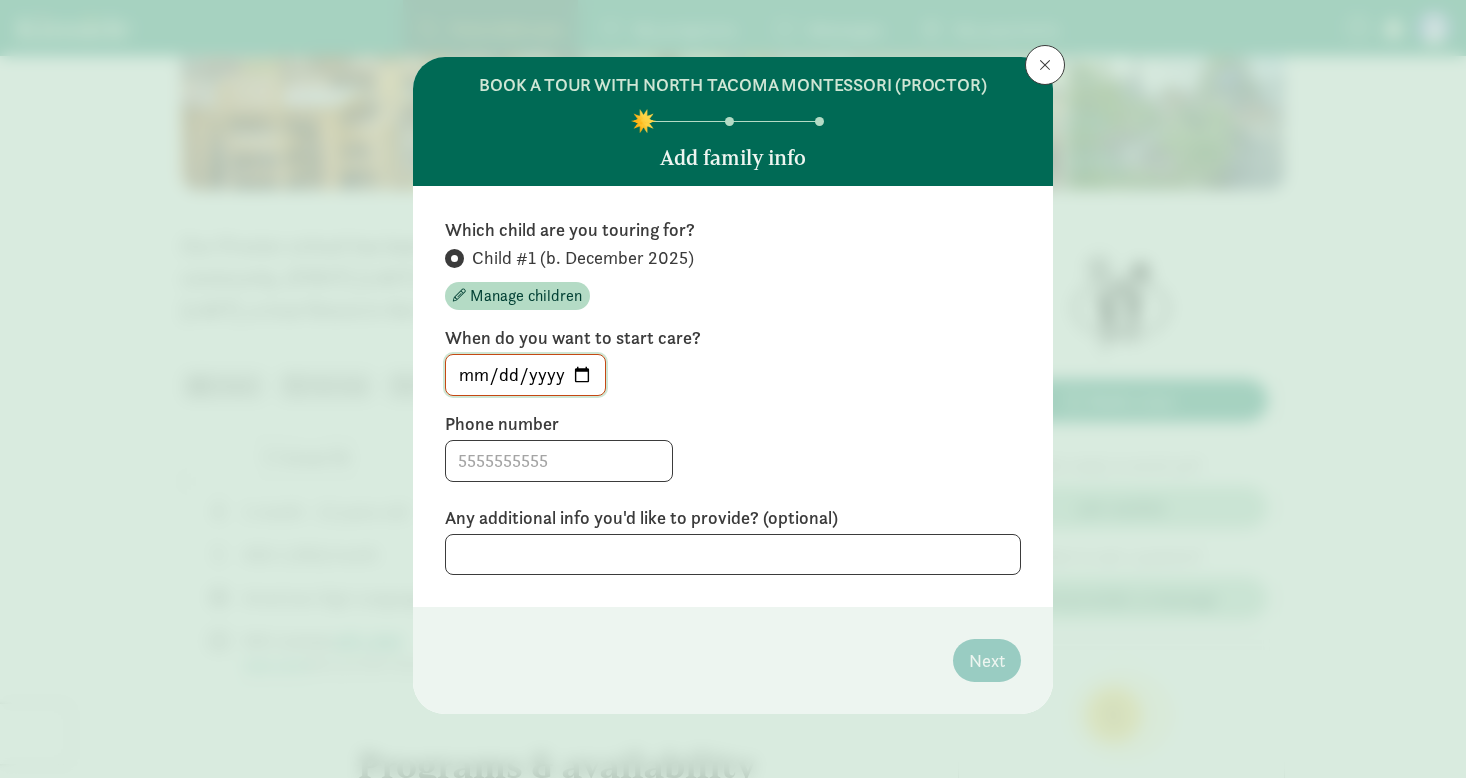 type on "[DATE]" 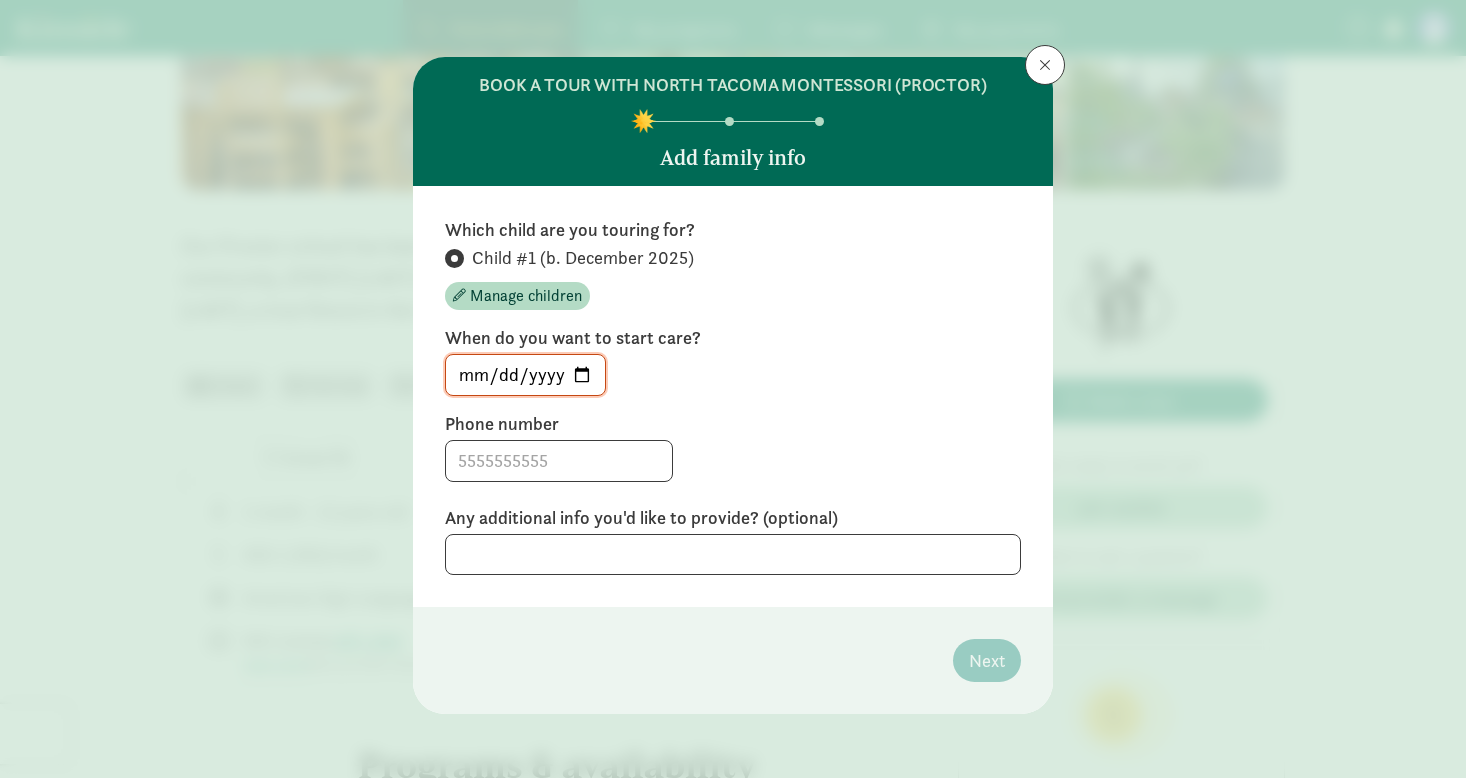 click on "Which child are you touring for? Child #1 (b. [MONTH] [YEAR]) Manage children When do you want to start care? [DATE] Phone number Any additional info you'd like to provide? (optional)" 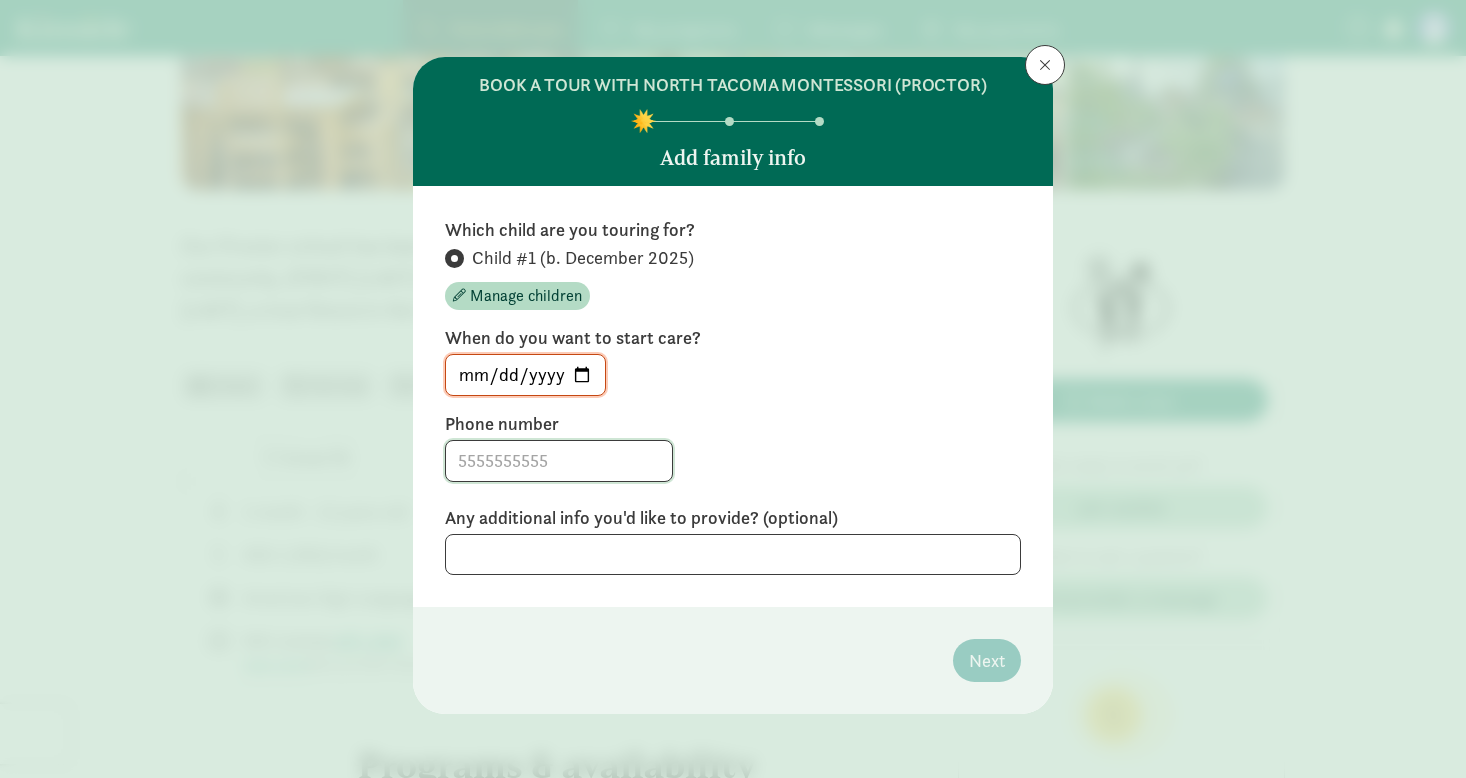 click 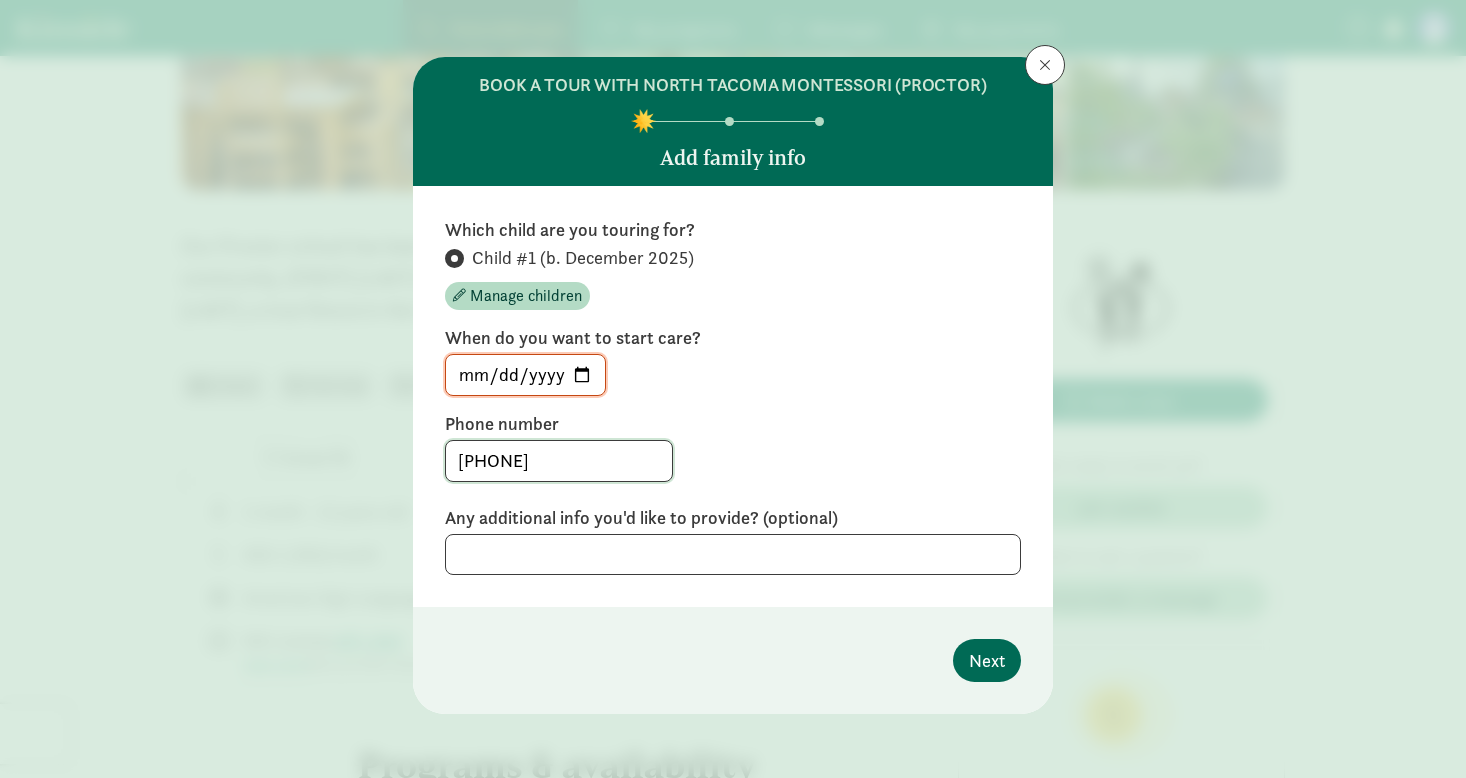 type on "[PHONE]" 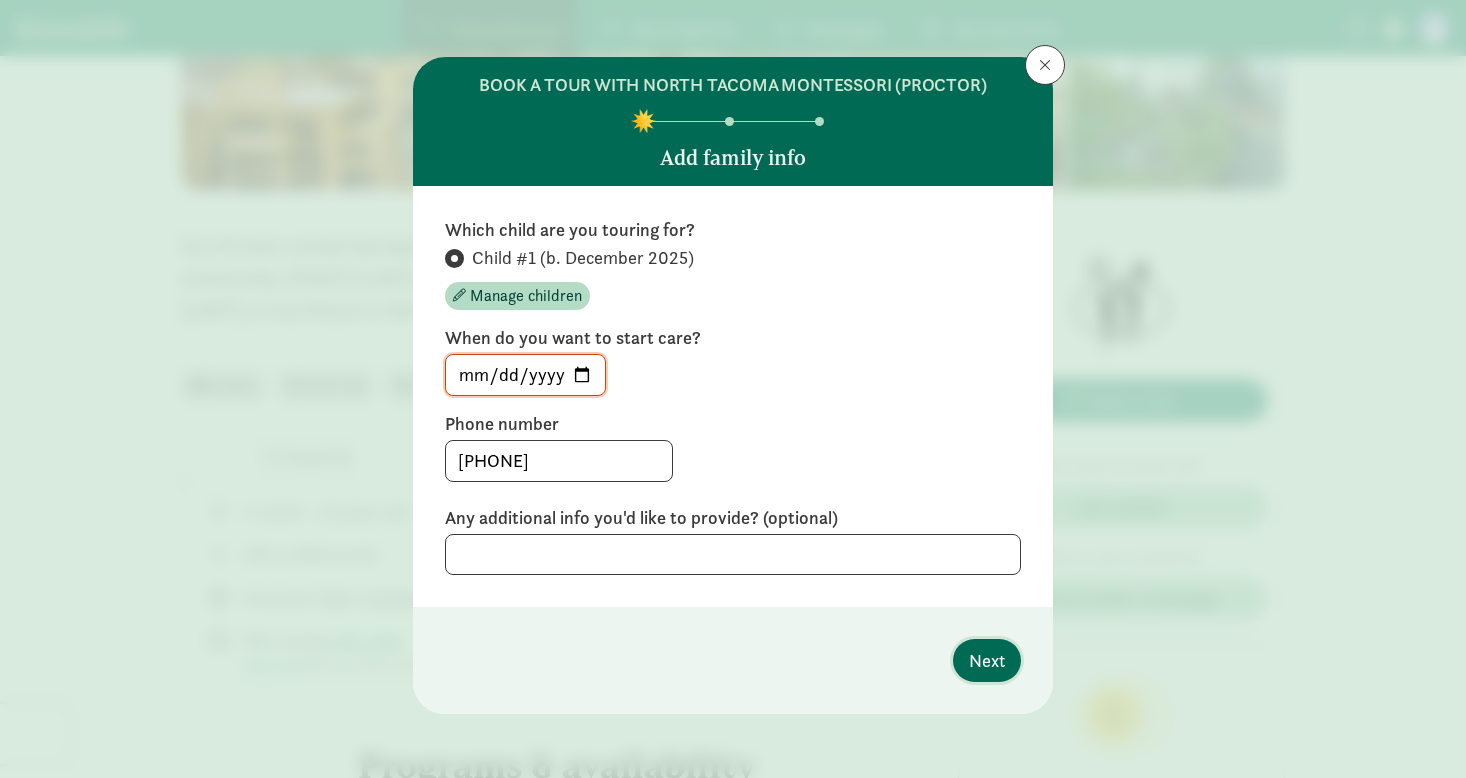 click on "Next" at bounding box center (987, 660) 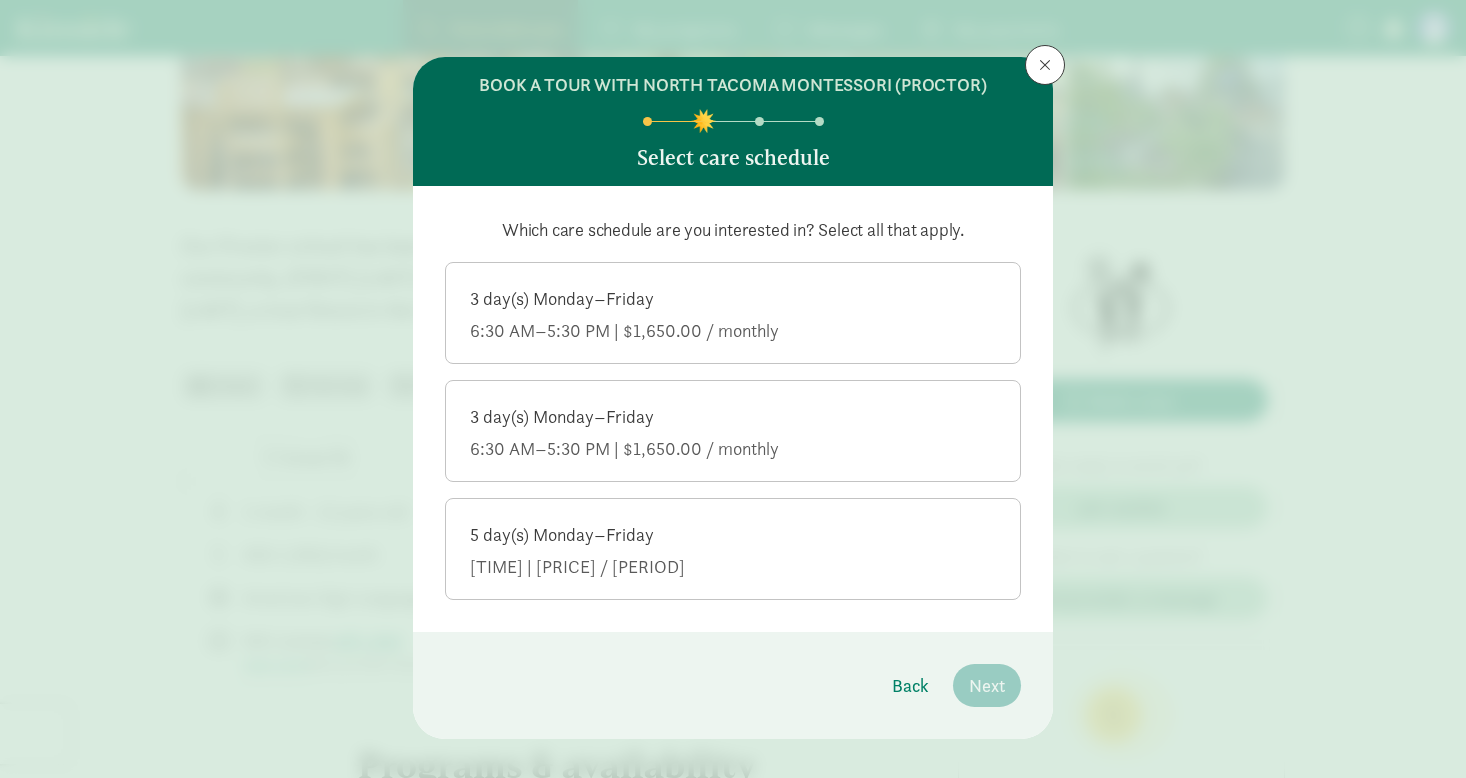 click on "3 day(s) Monday–Friday" 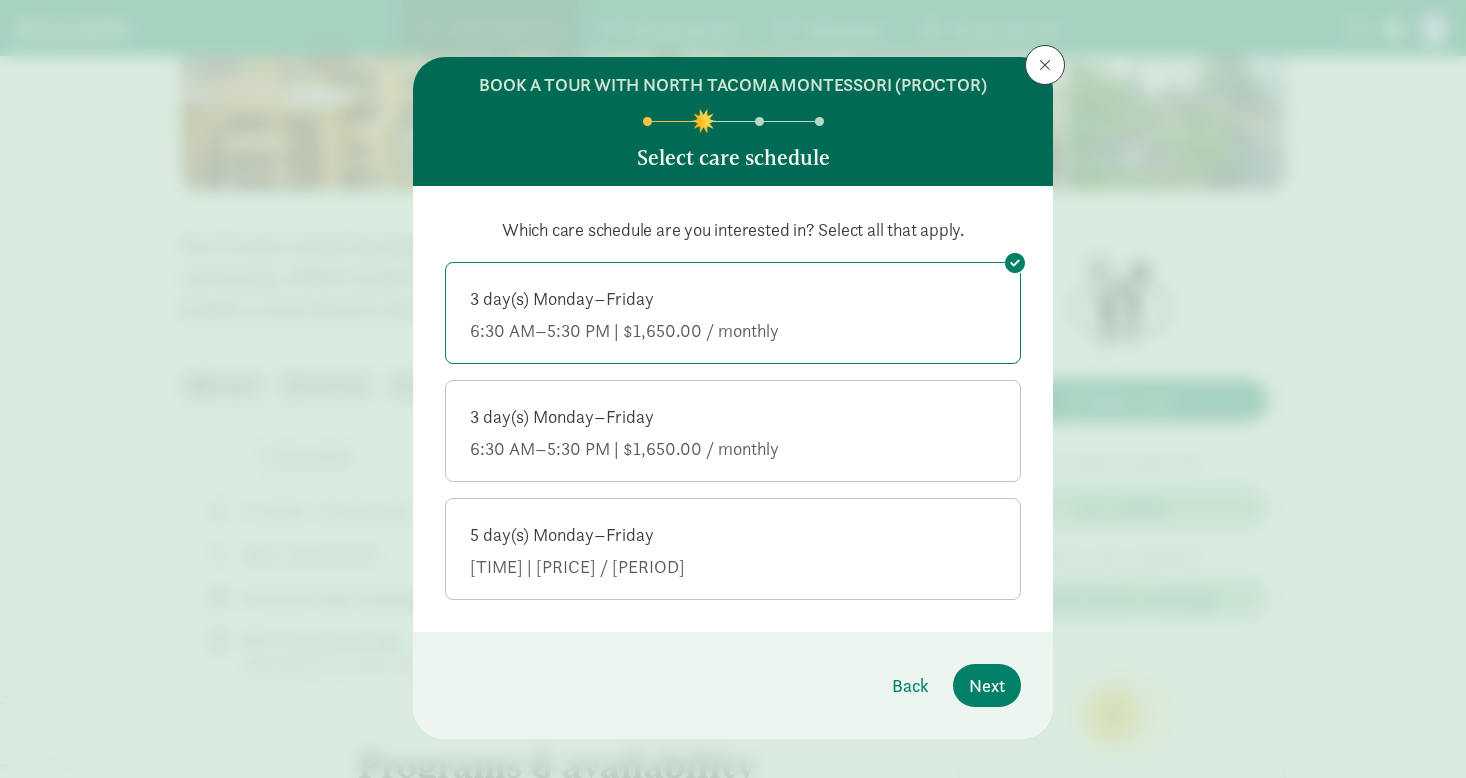 click on "3 day(s) Monday–Friday" 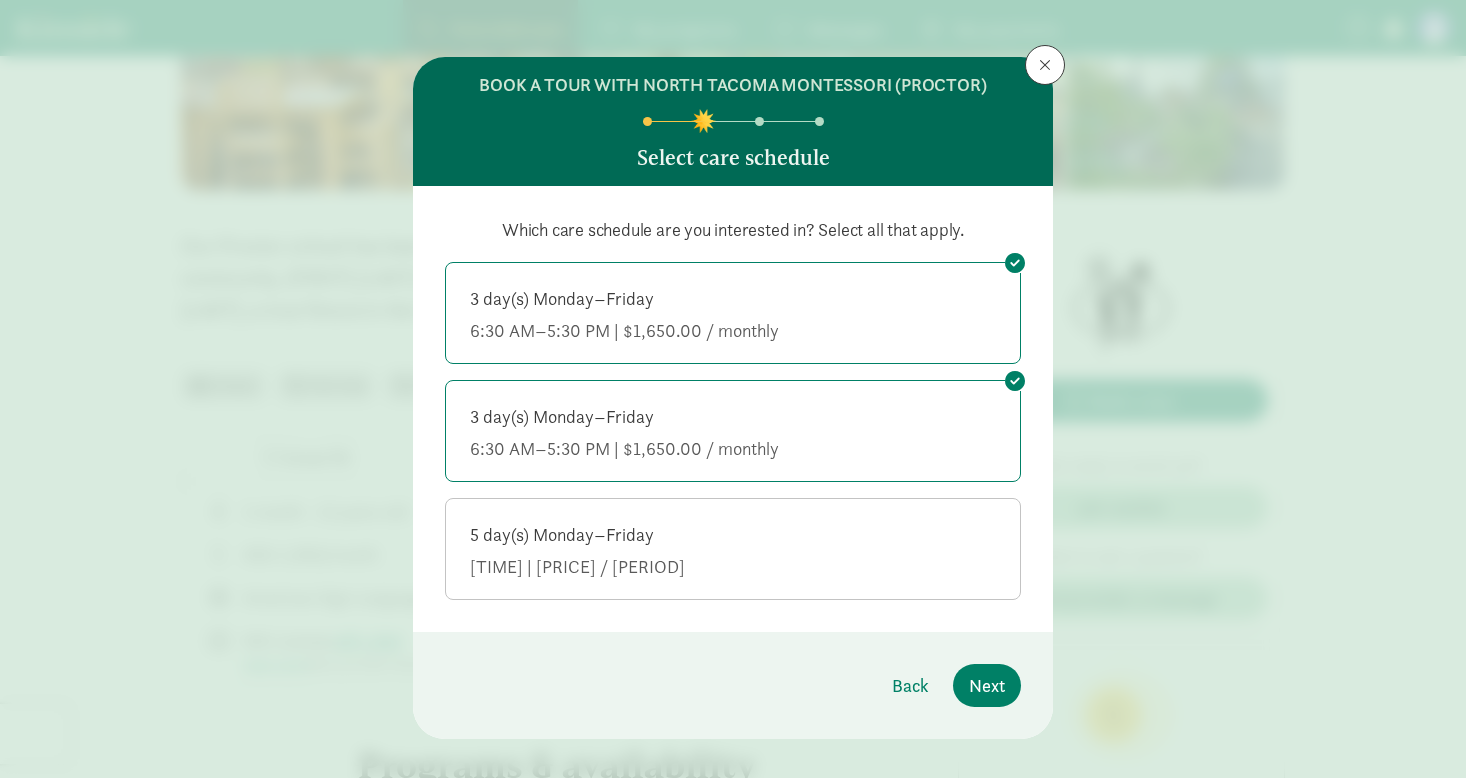 click on "[NUMBER] day(s) [DAYS] [TIME] | [PRICE] / [PERIOD]" at bounding box center (733, 433) 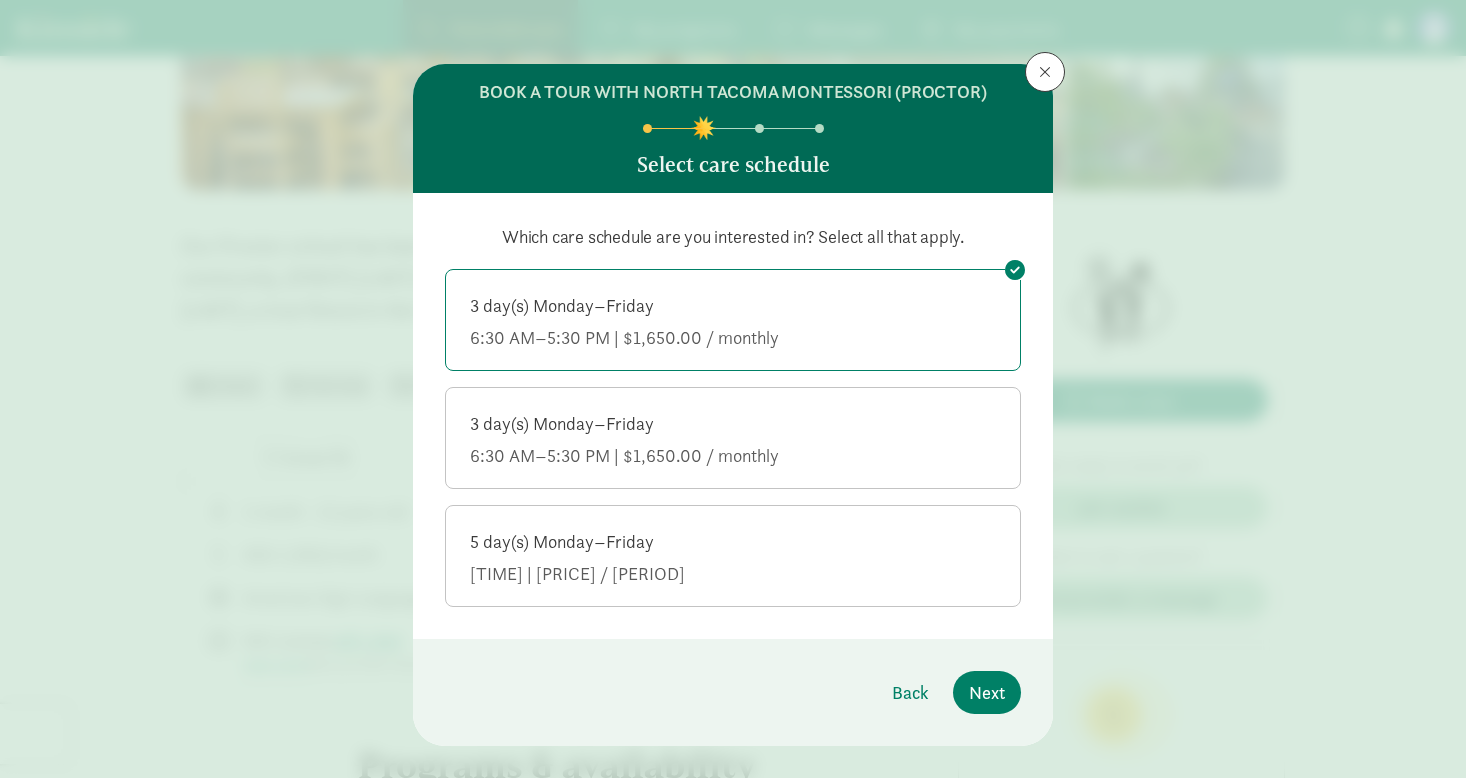 scroll, scrollTop: 1, scrollLeft: 0, axis: vertical 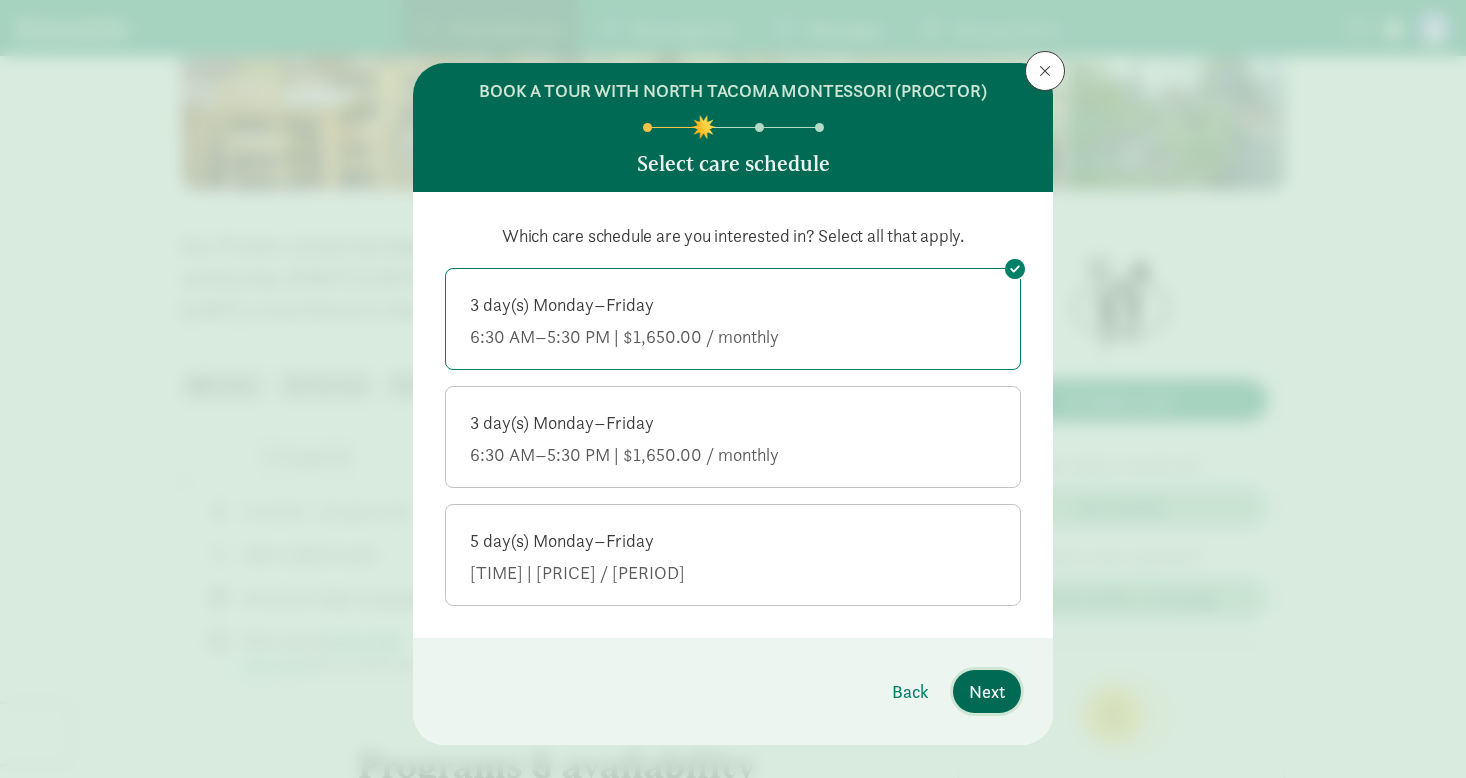 click on "Next" at bounding box center (987, 691) 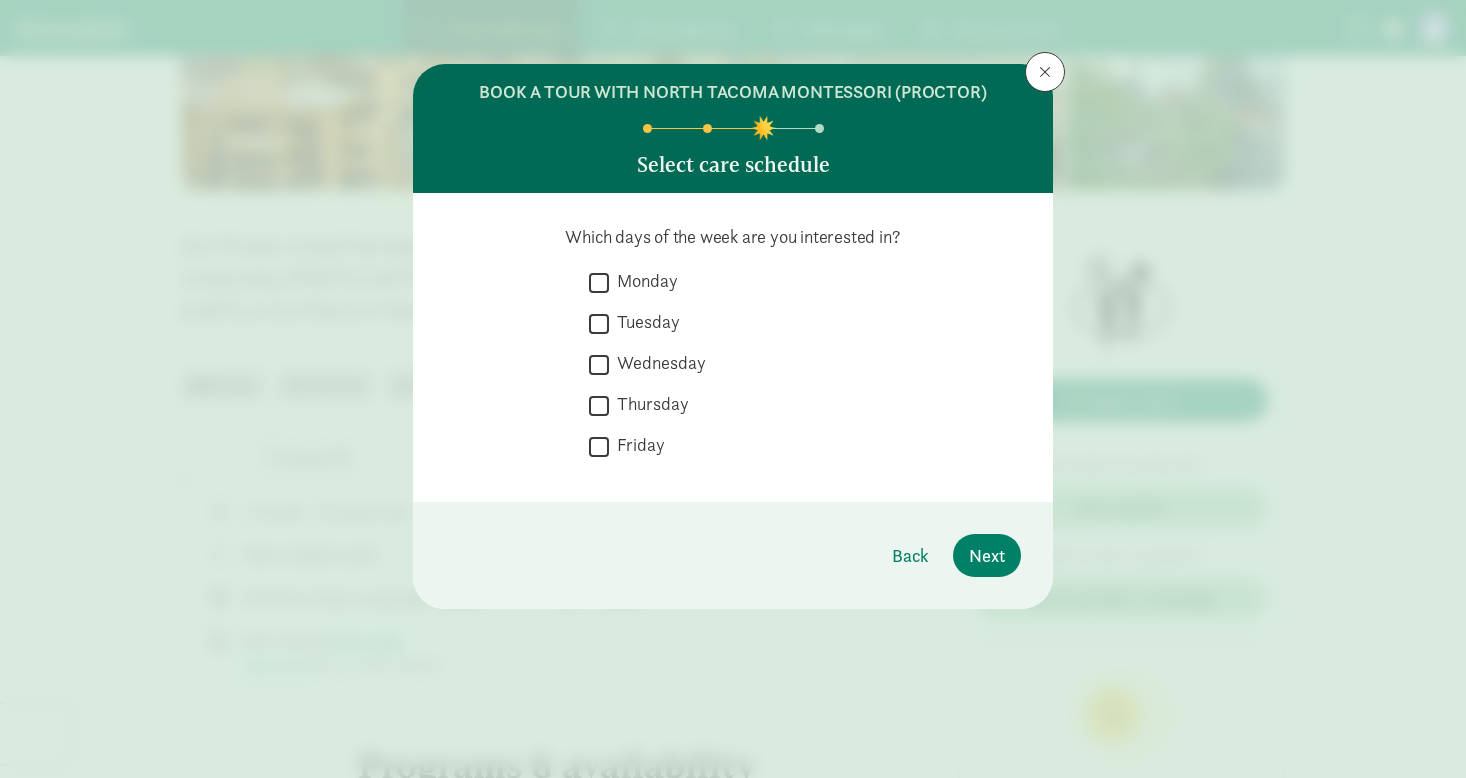 click on "Monday" at bounding box center [643, 281] 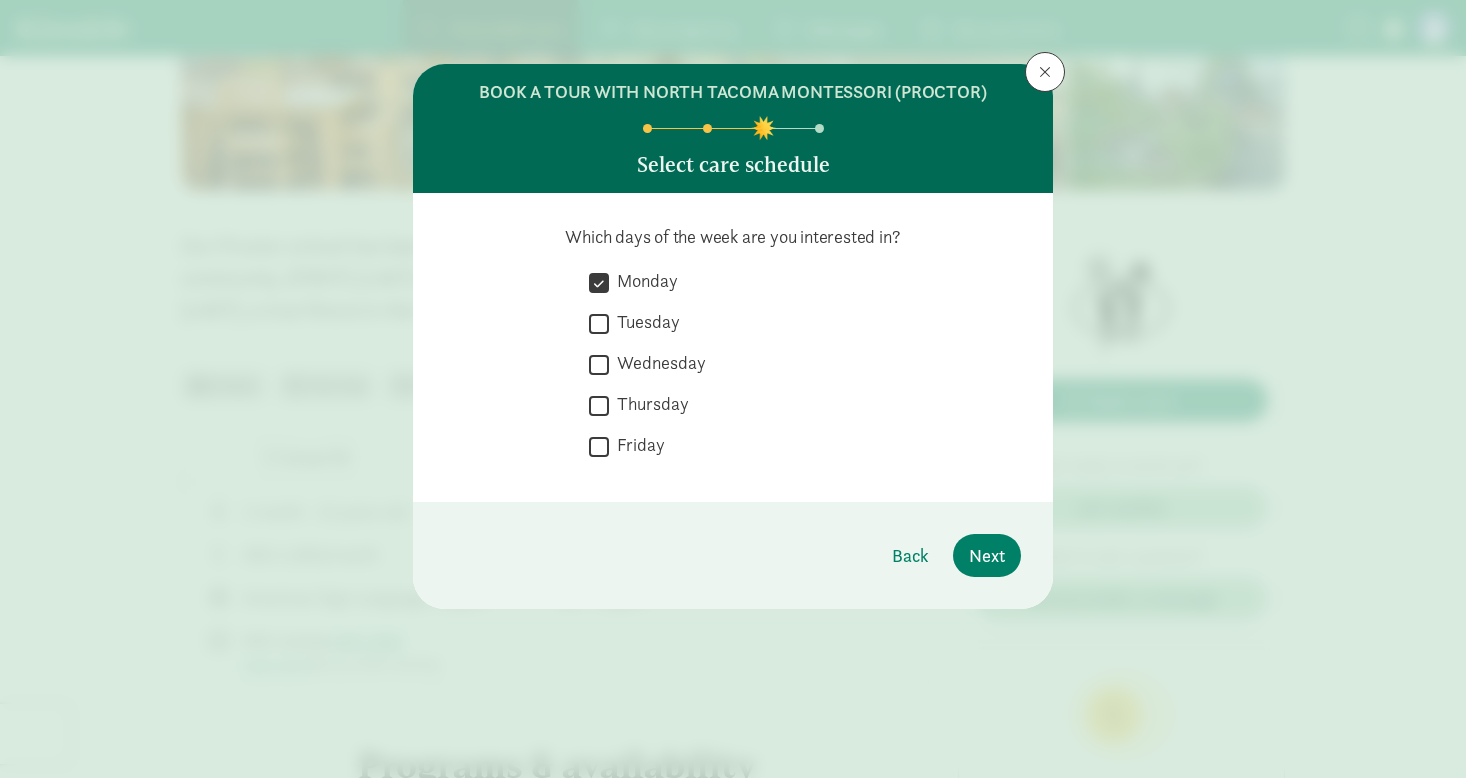 click on "Tuesday" at bounding box center (644, 322) 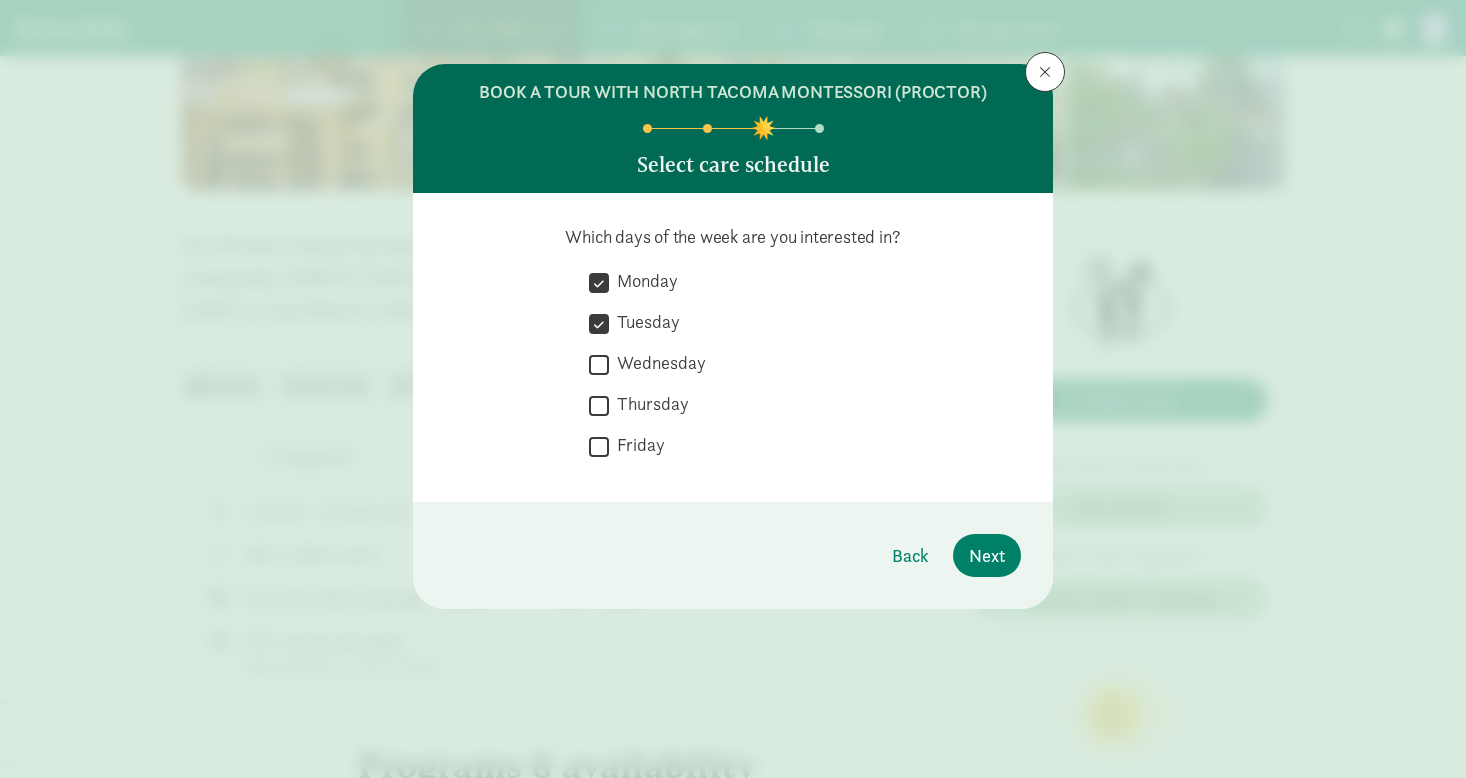 click on "Wednesday" at bounding box center (657, 363) 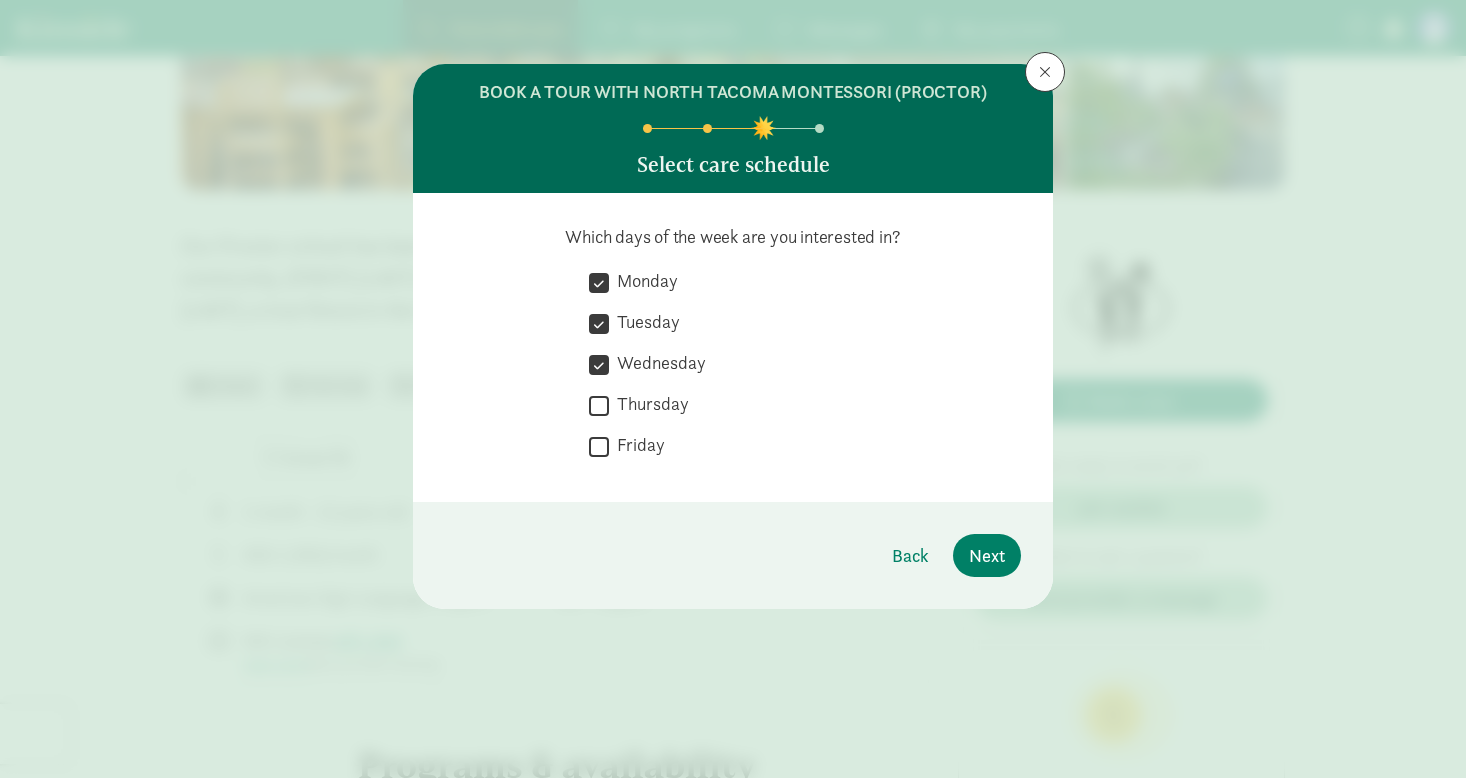 click on "Thursday" at bounding box center [649, 404] 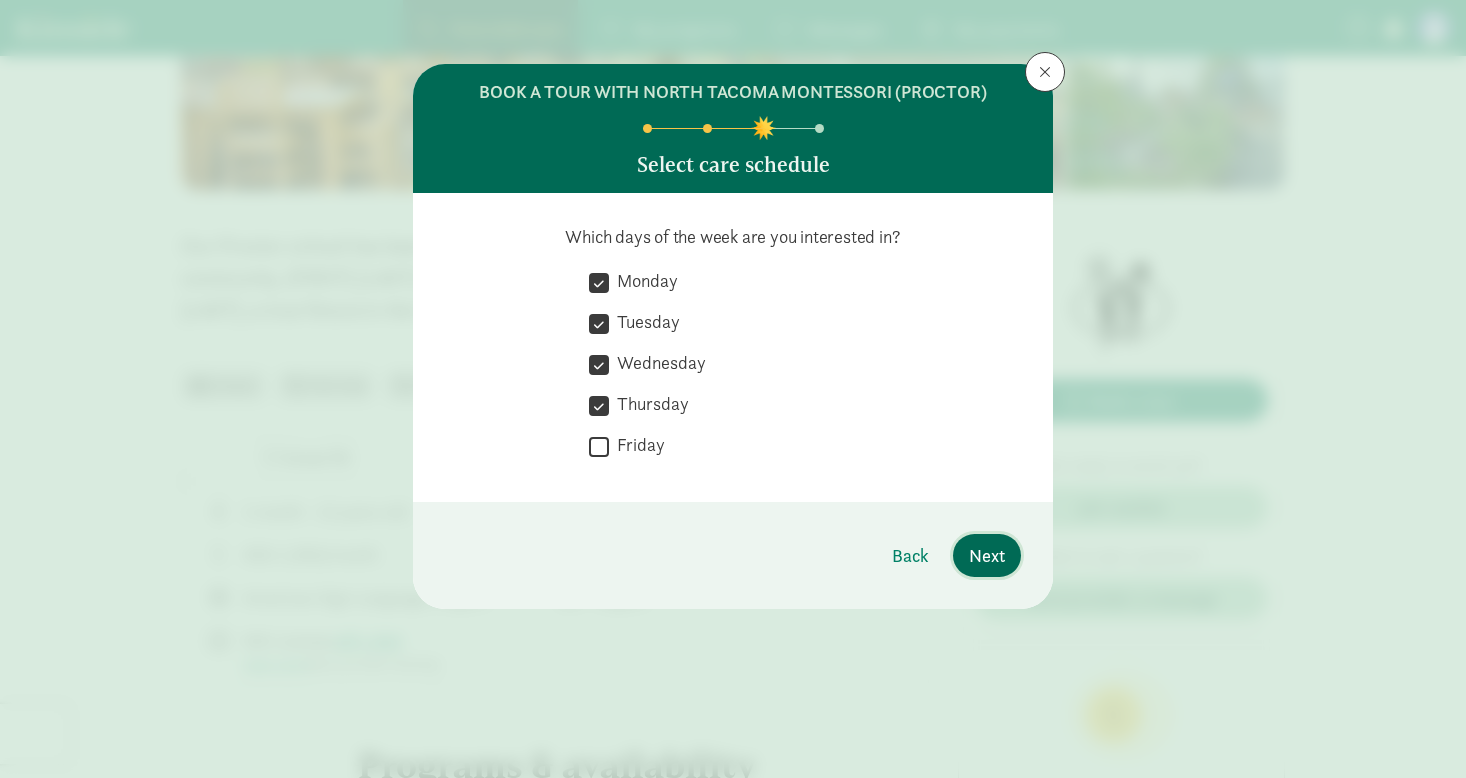 click on "Next" at bounding box center [987, 555] 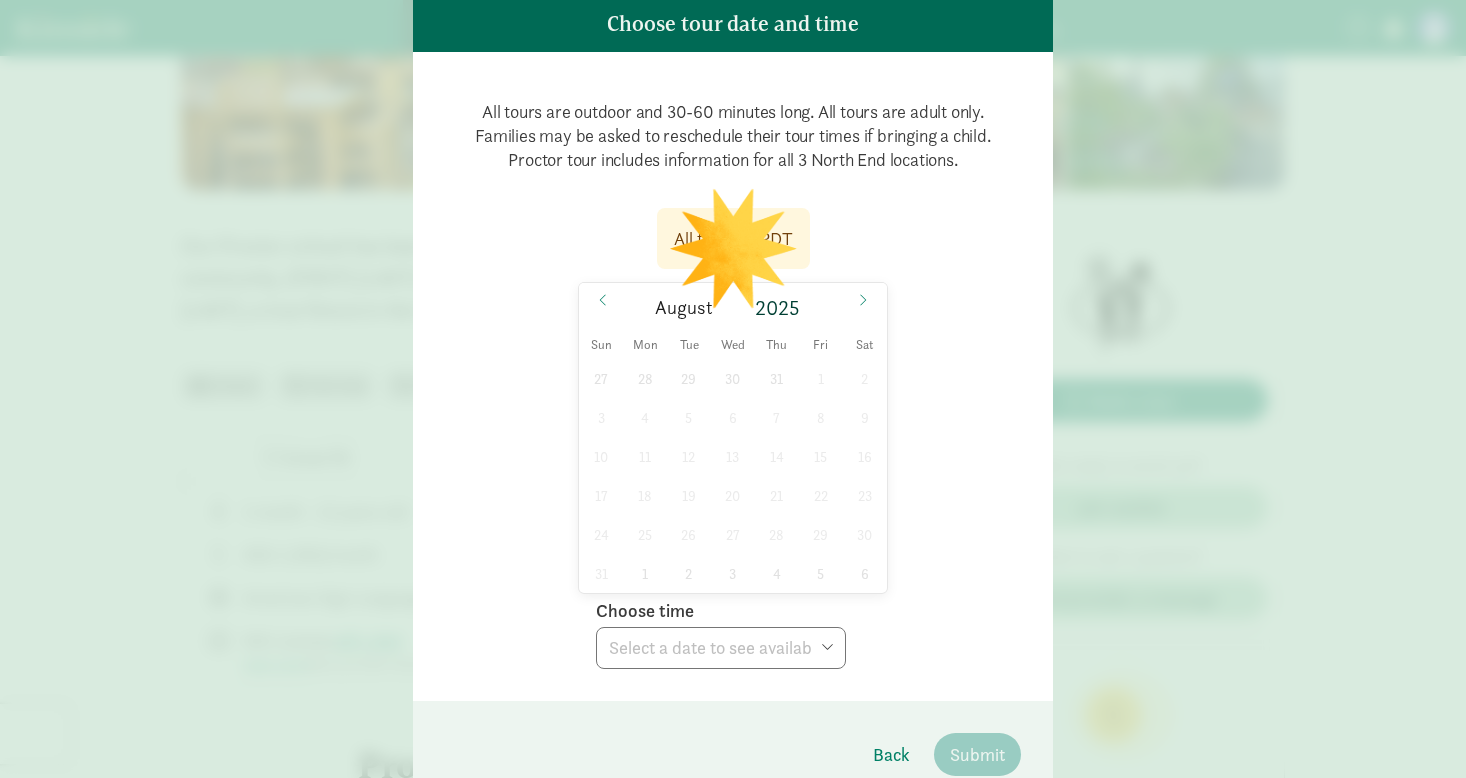 scroll, scrollTop: 140, scrollLeft: 0, axis: vertical 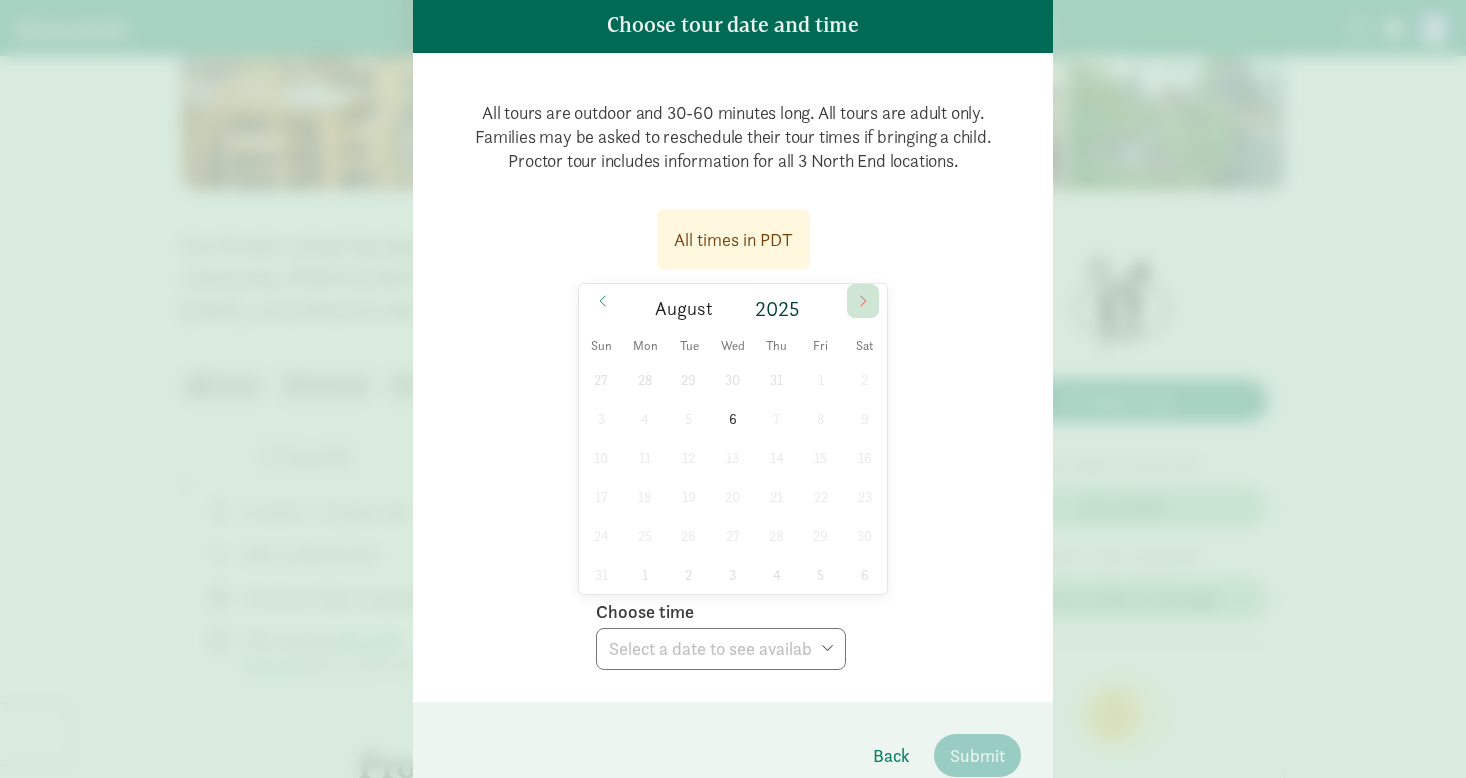 click 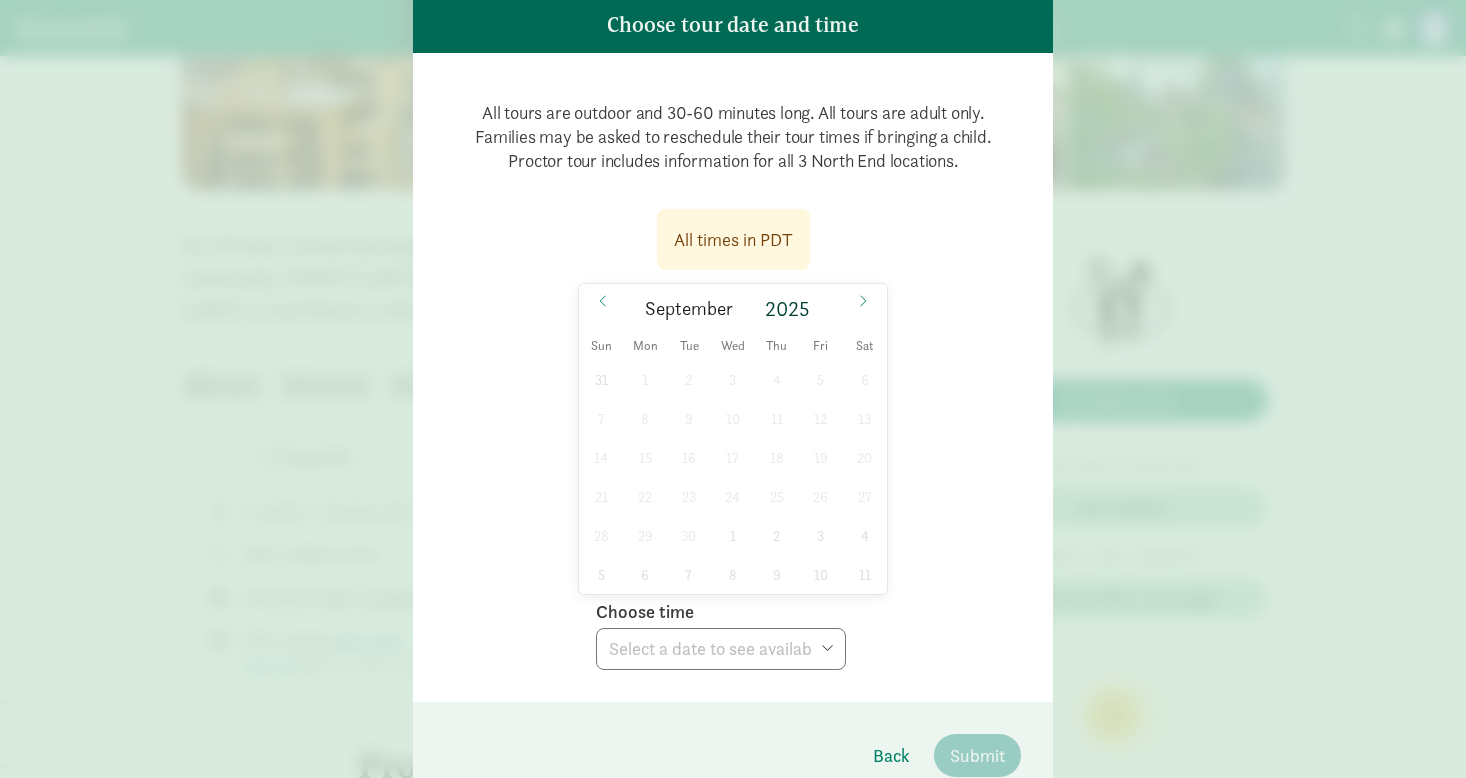scroll, scrollTop: 235, scrollLeft: 0, axis: vertical 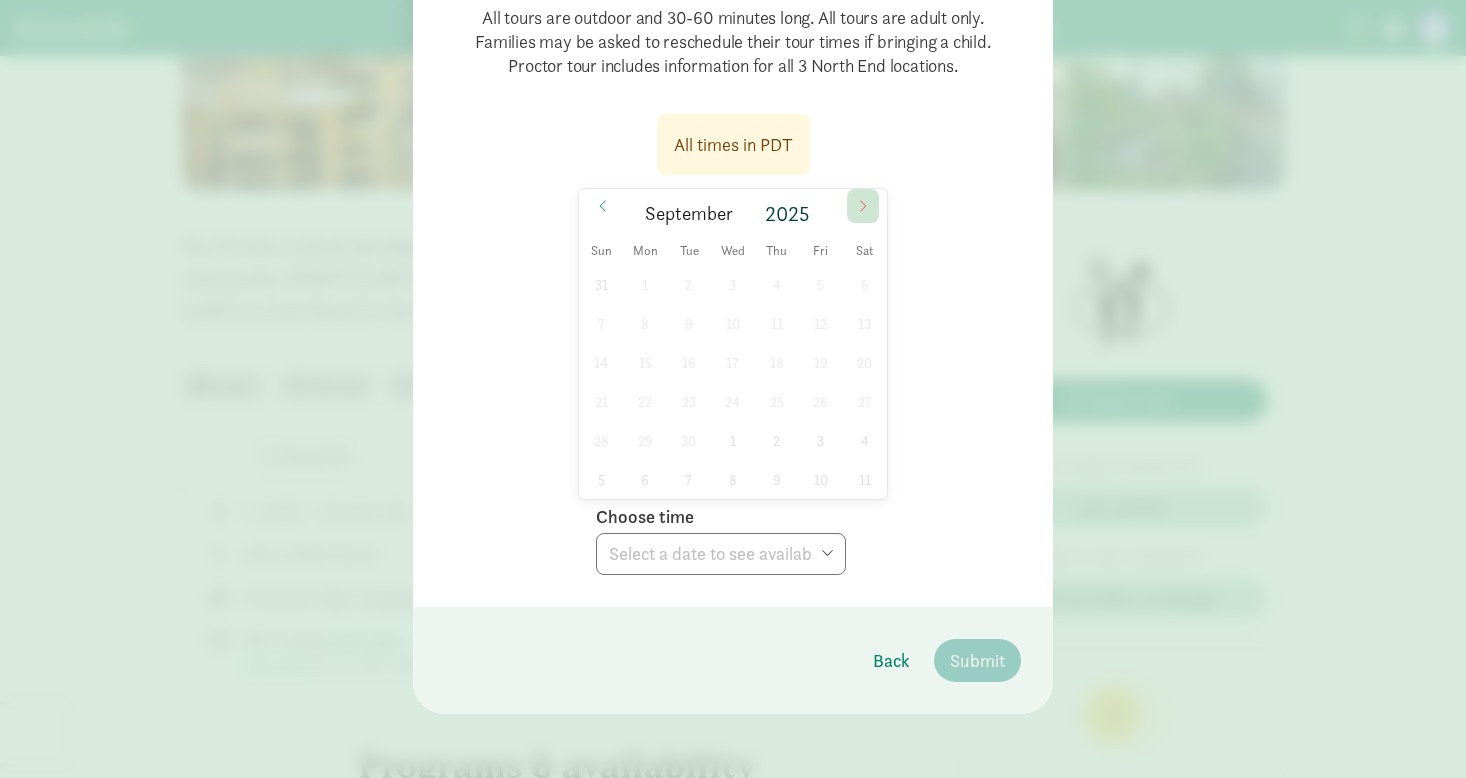 click at bounding box center (863, 206) 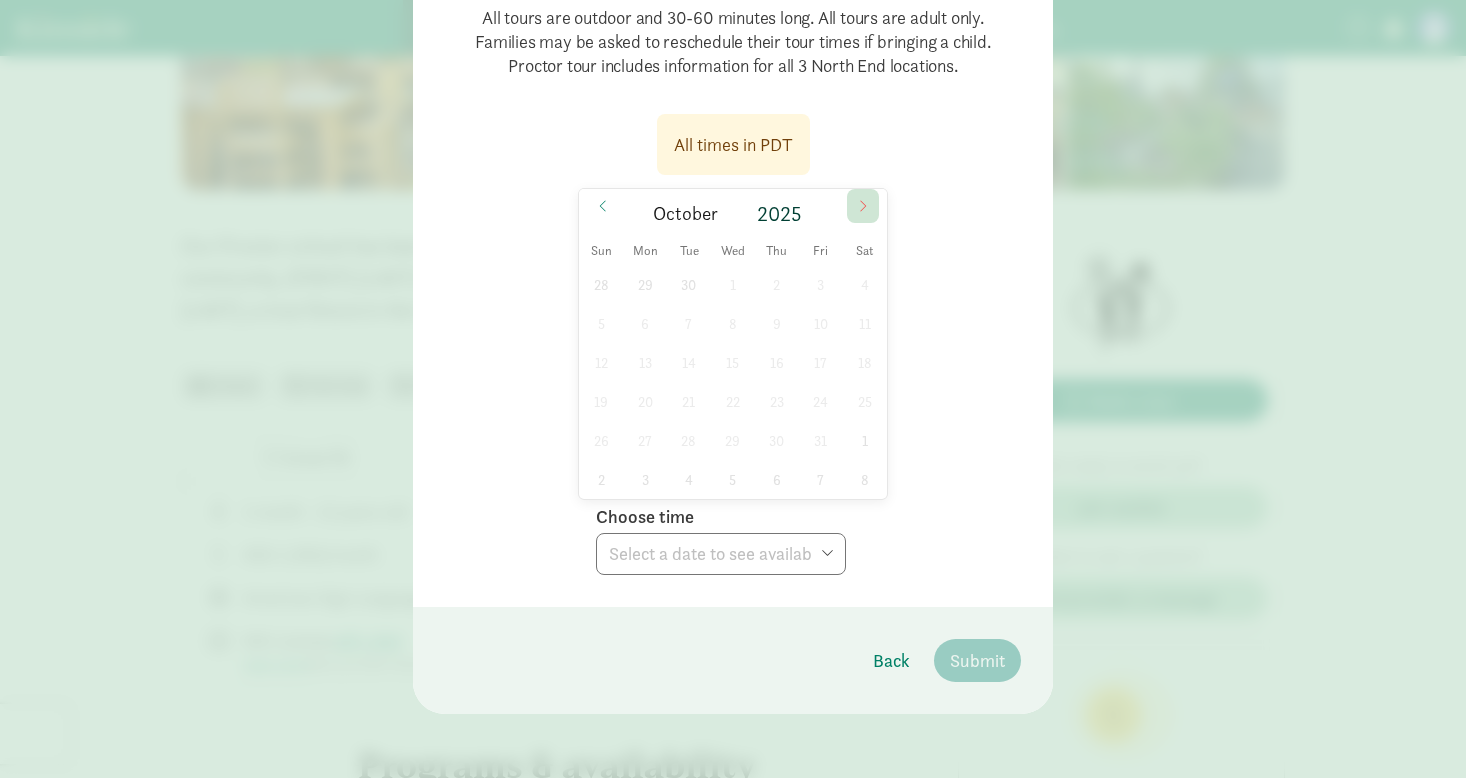 click at bounding box center (863, 206) 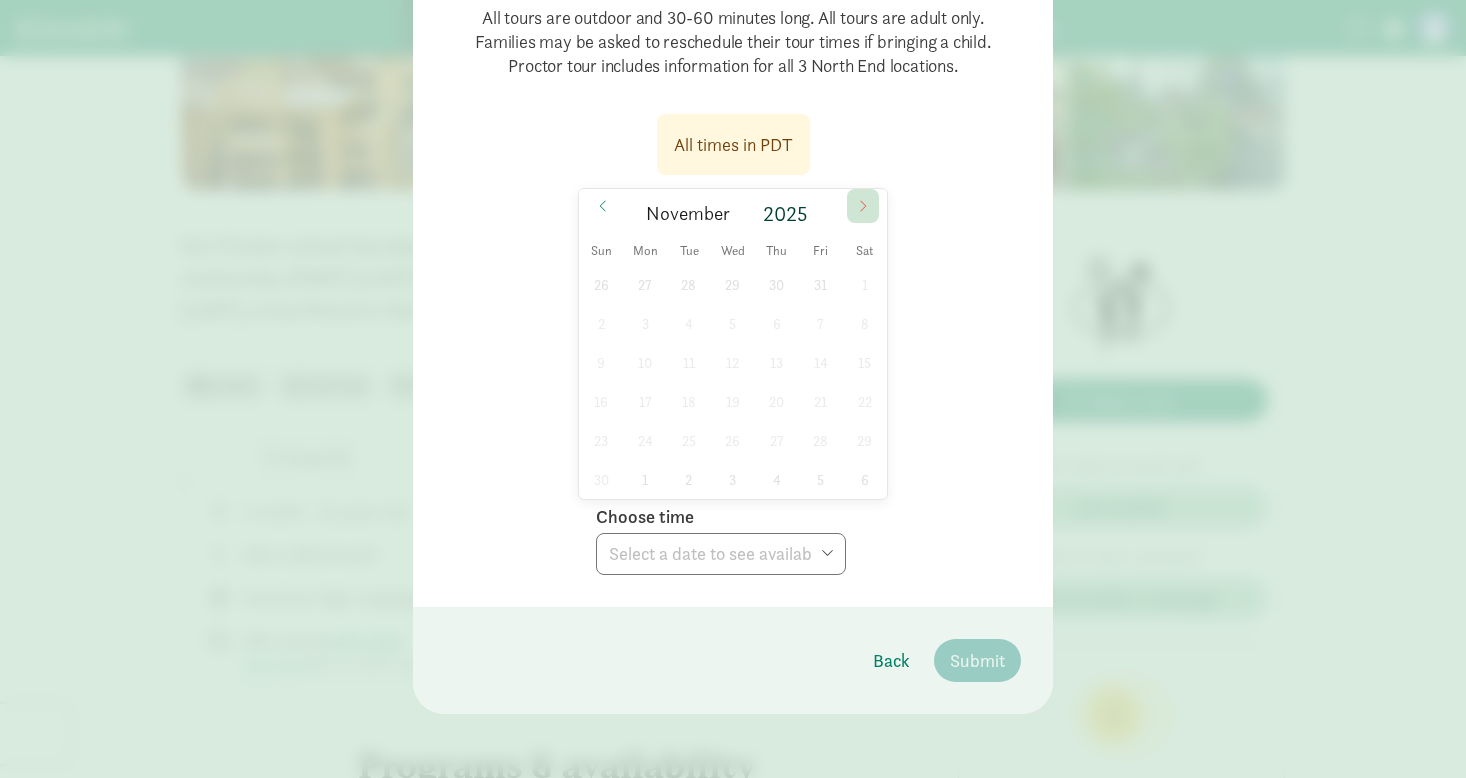click 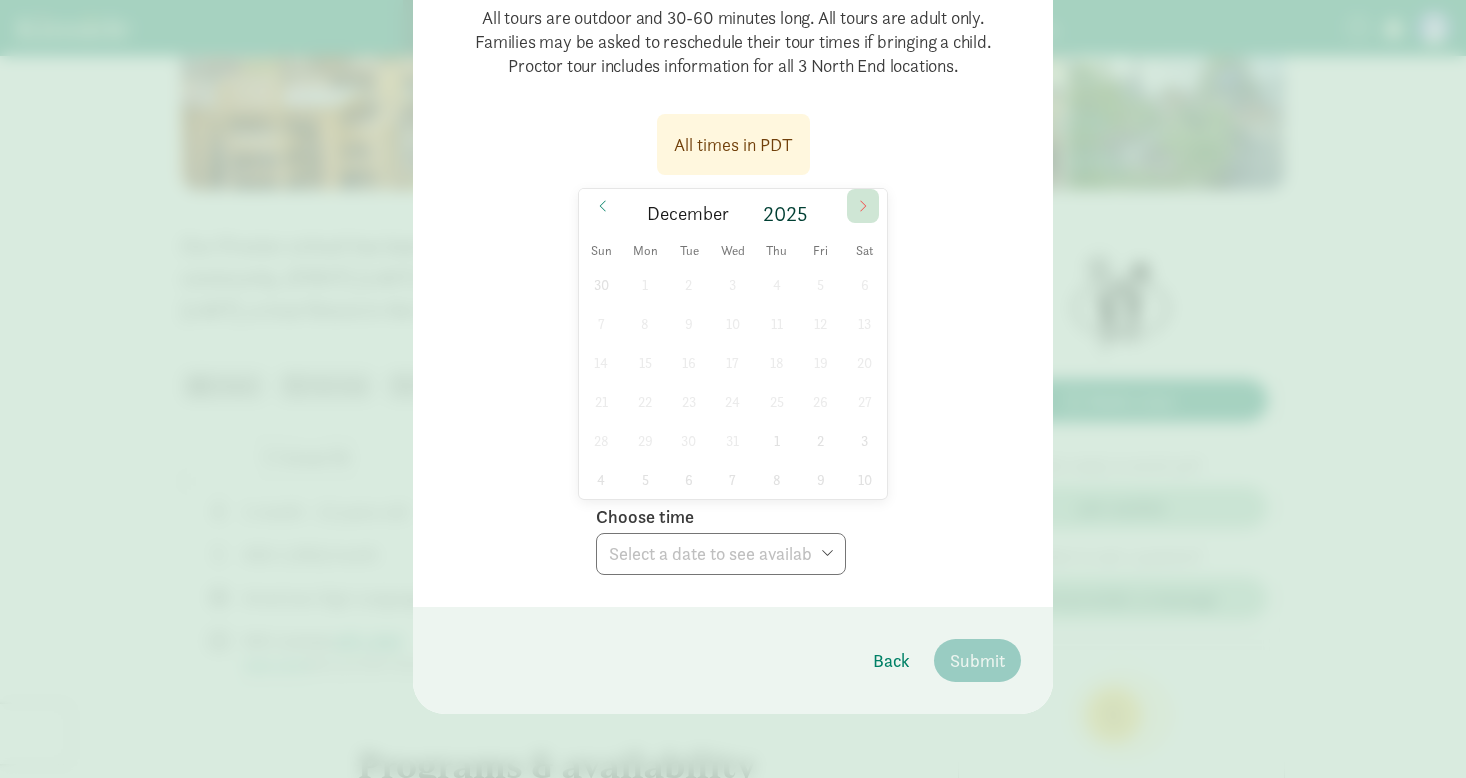 click 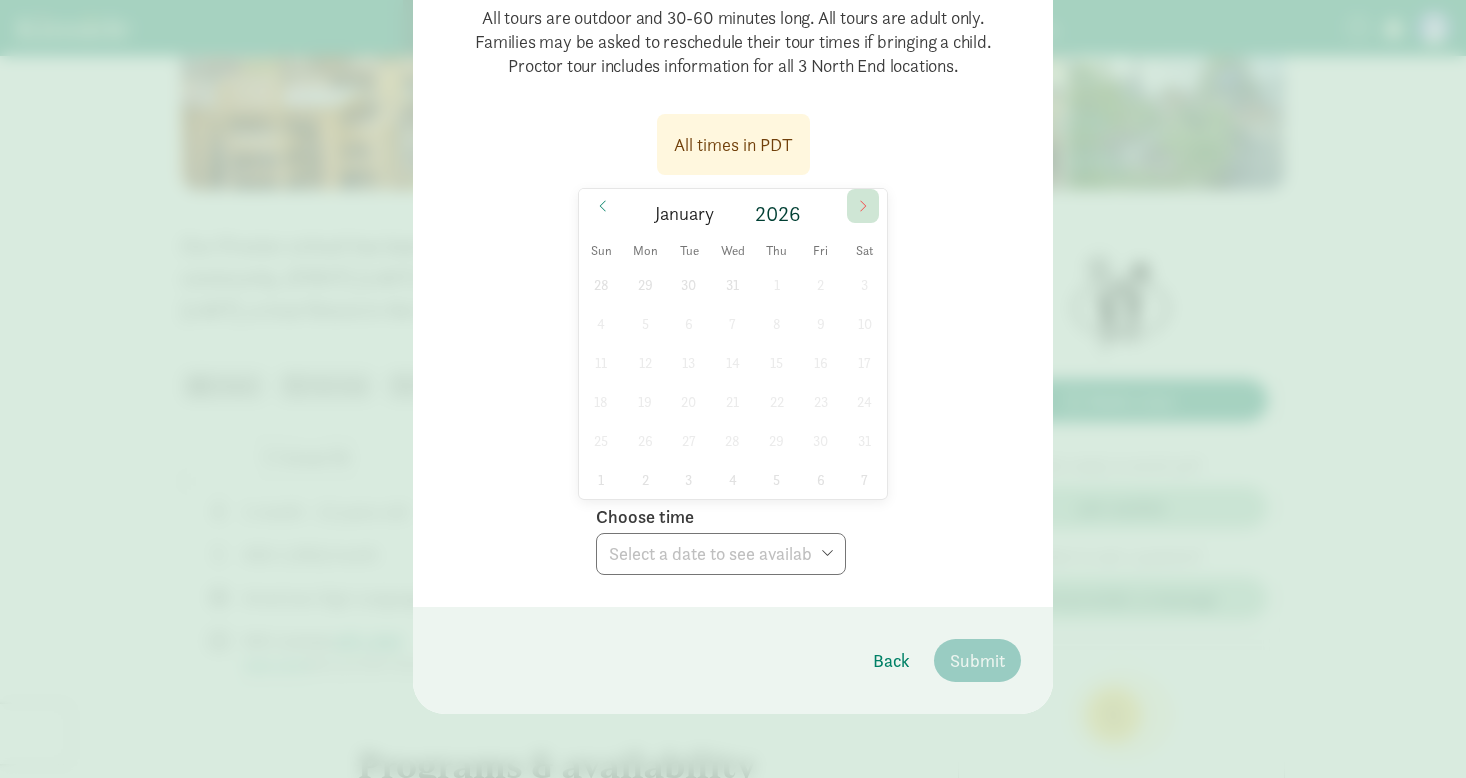 click 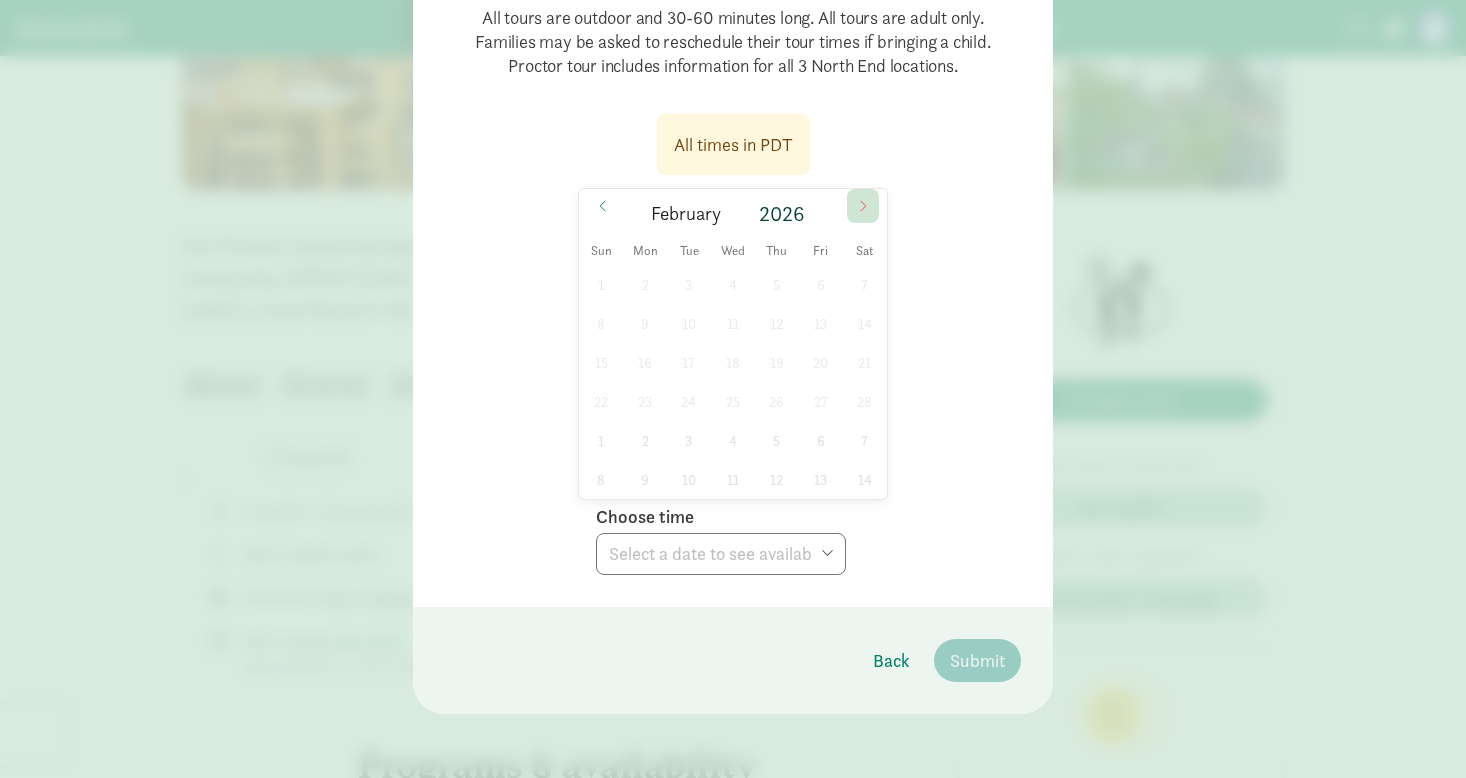 click 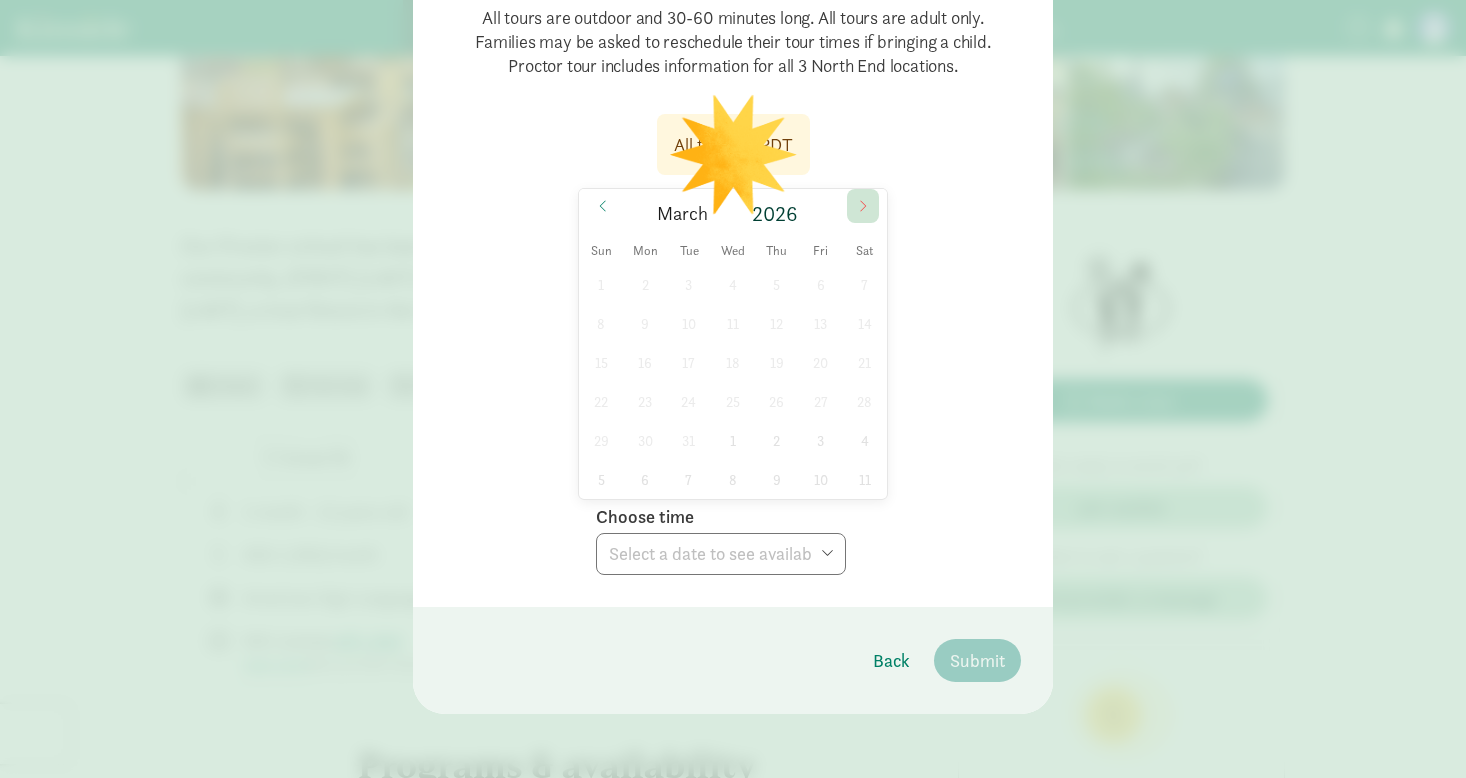 click 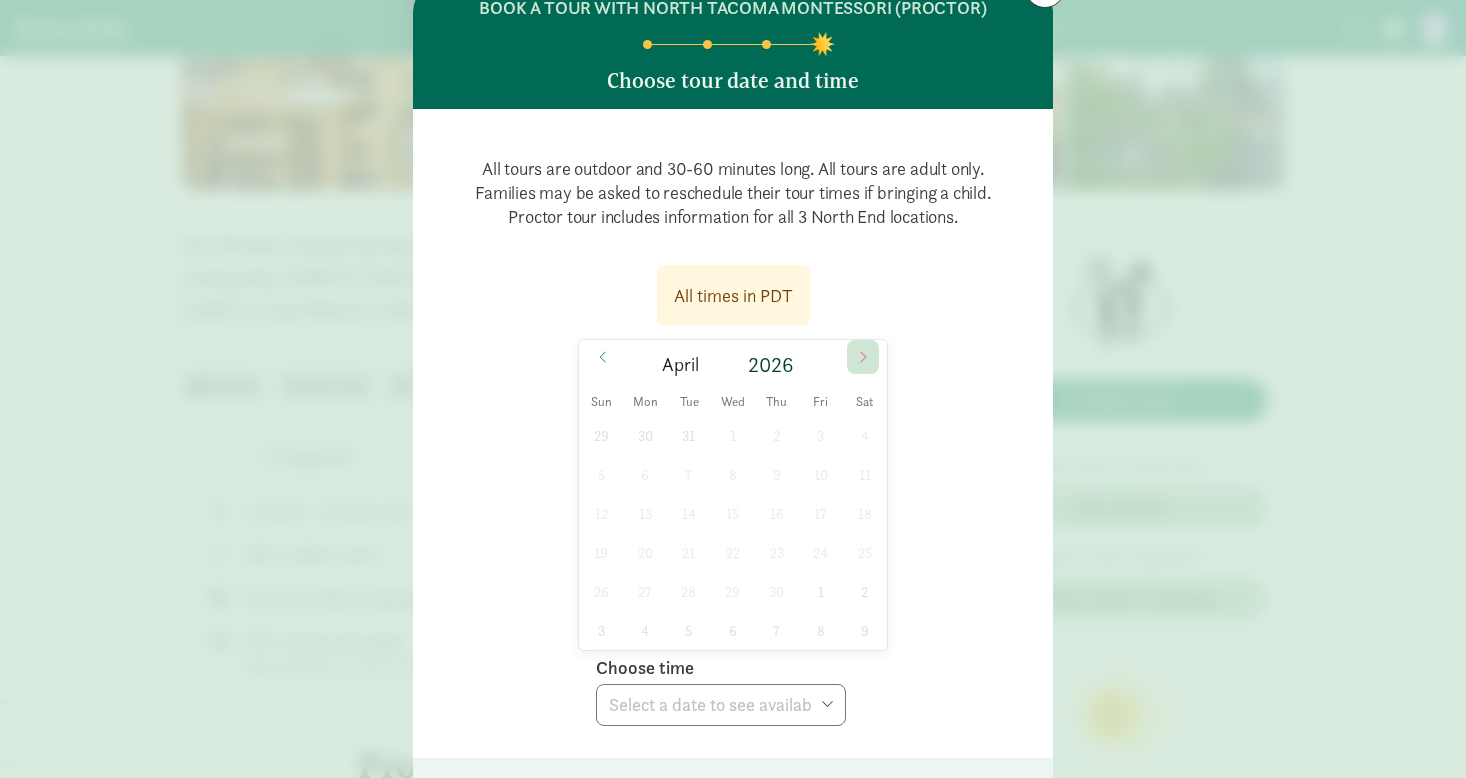 scroll, scrollTop: 75, scrollLeft: 0, axis: vertical 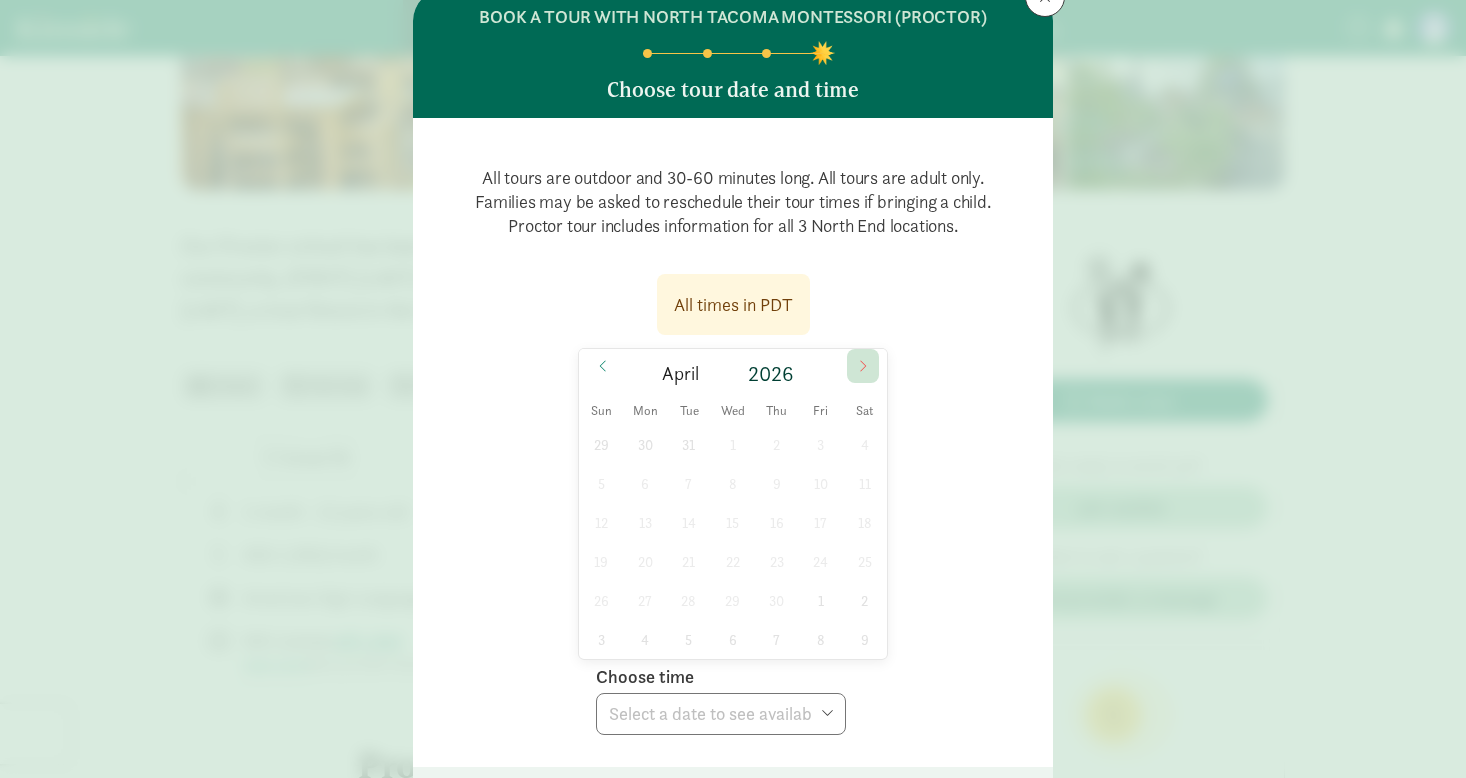 click 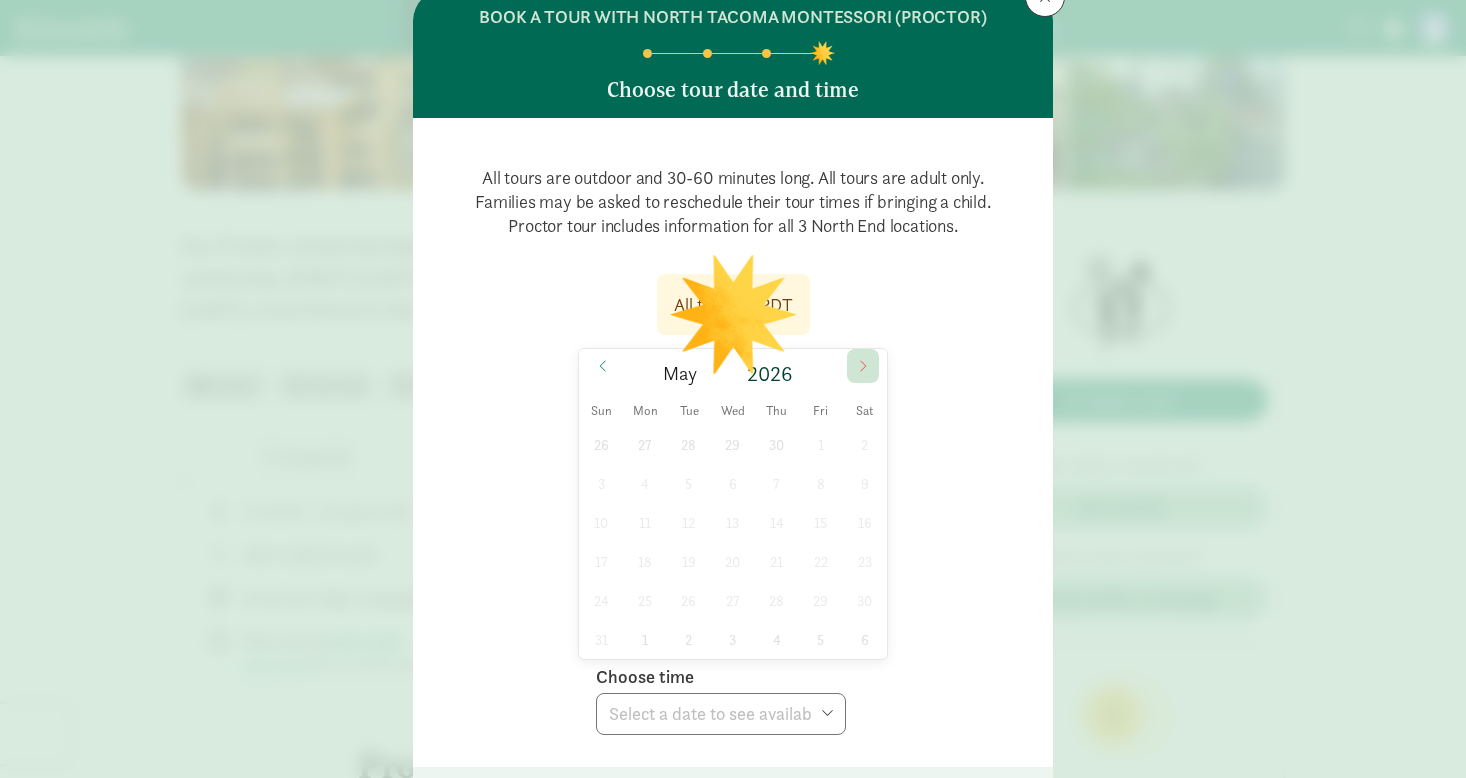 scroll, scrollTop: 235, scrollLeft: 0, axis: vertical 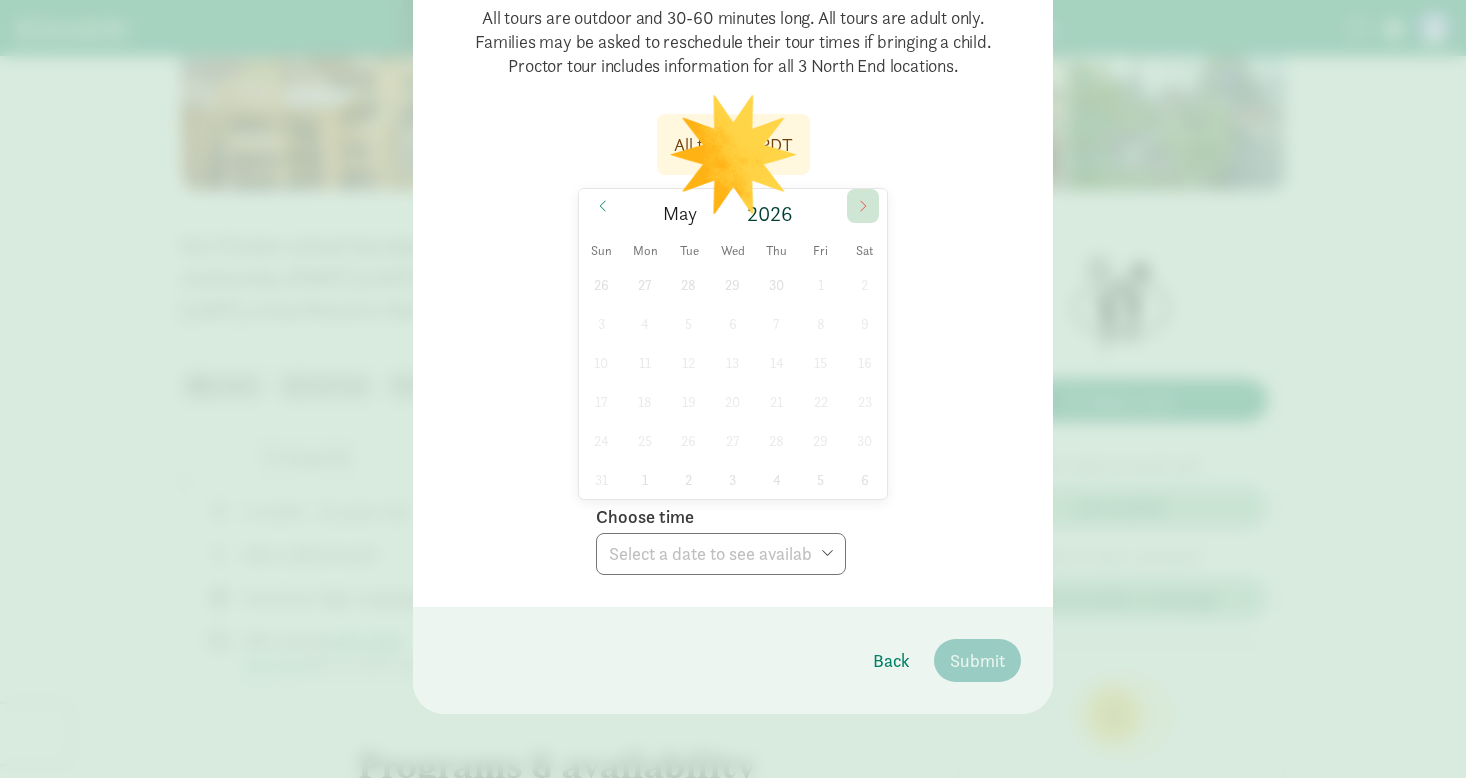 click 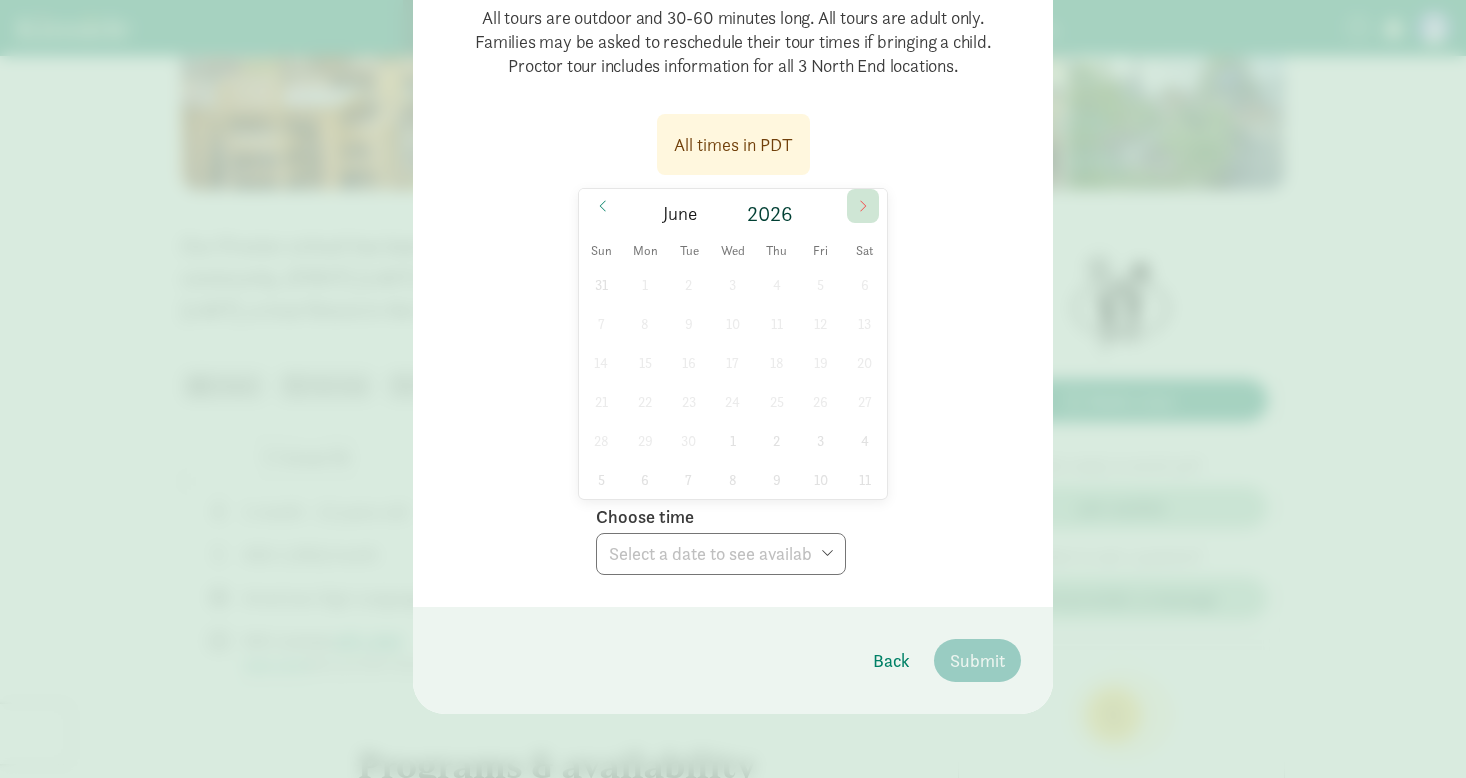 click 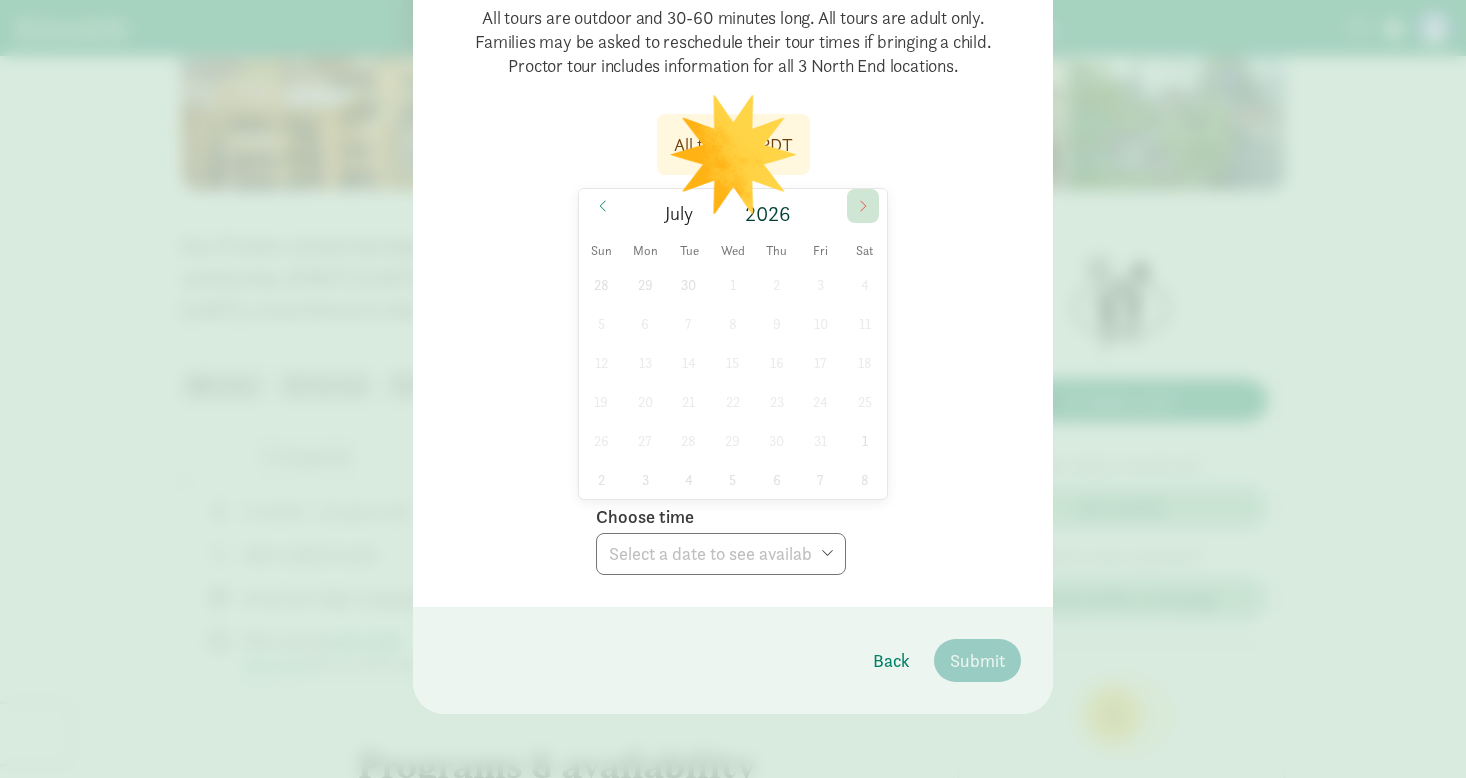 click 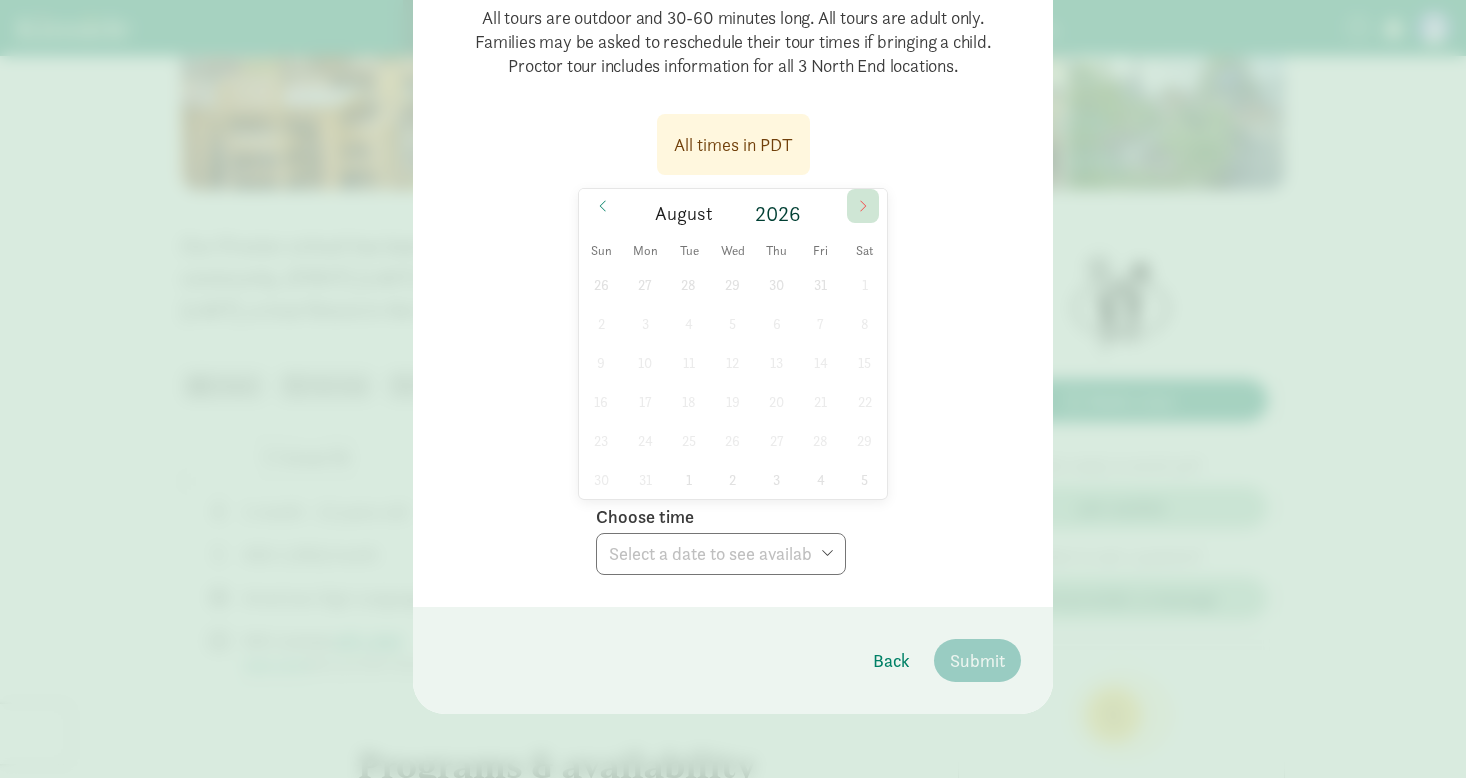 click 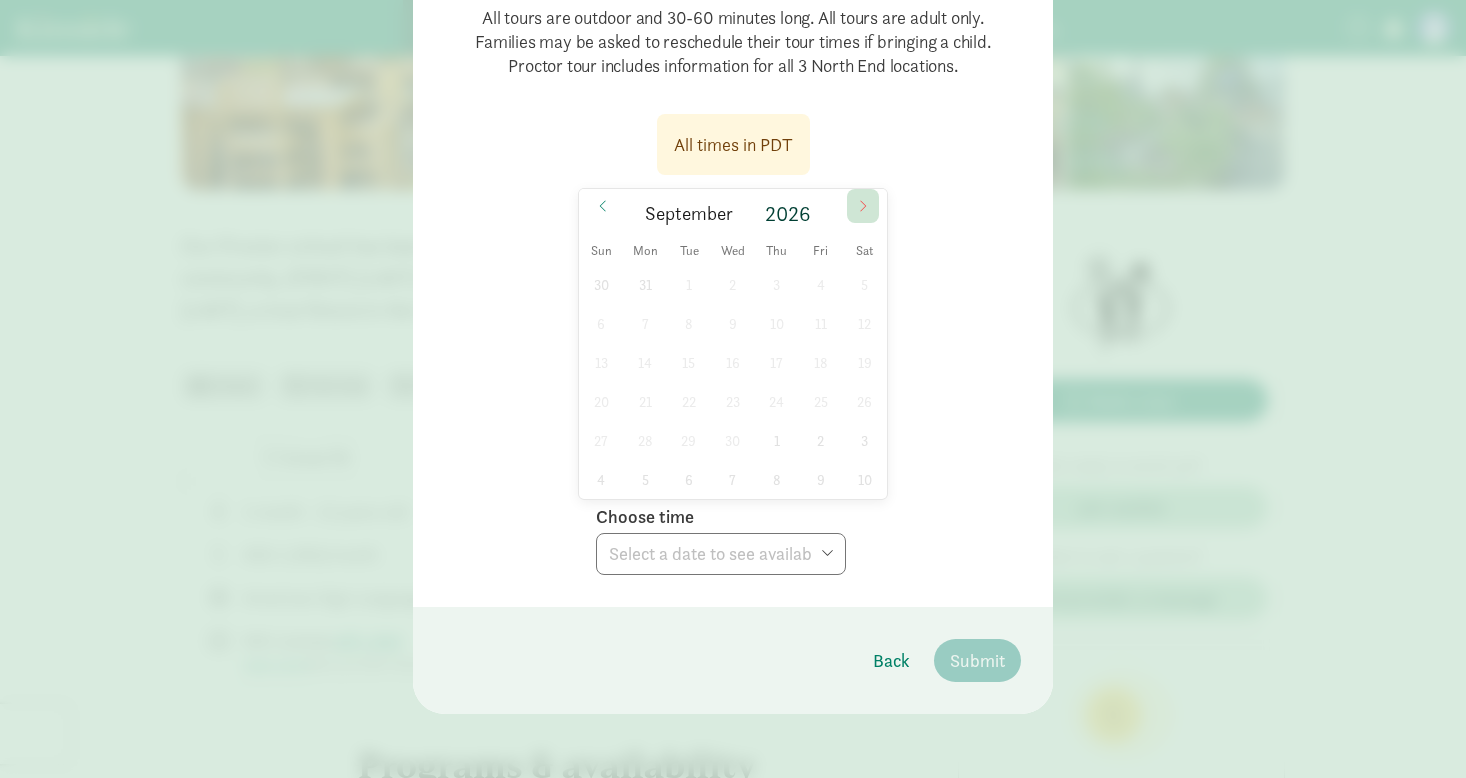 click 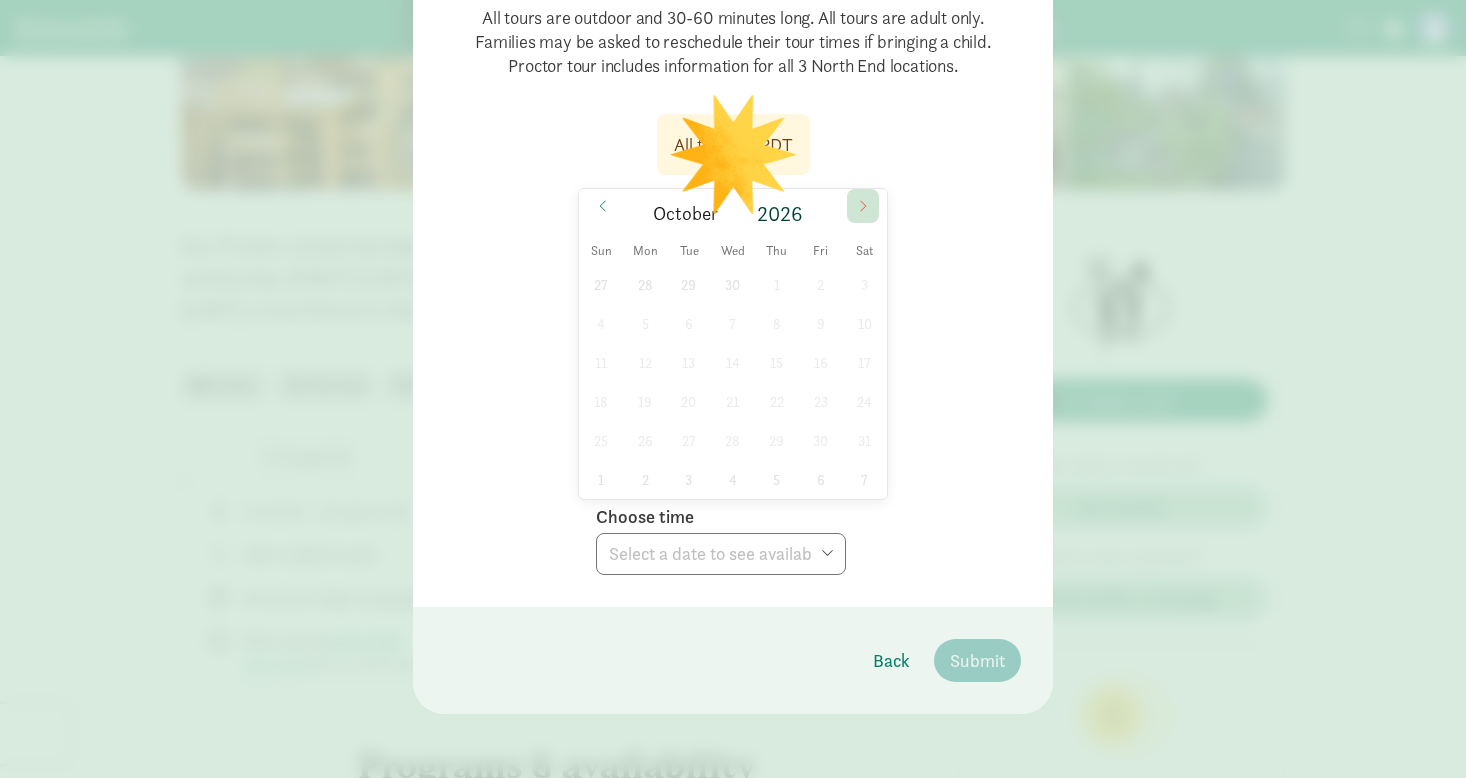 click 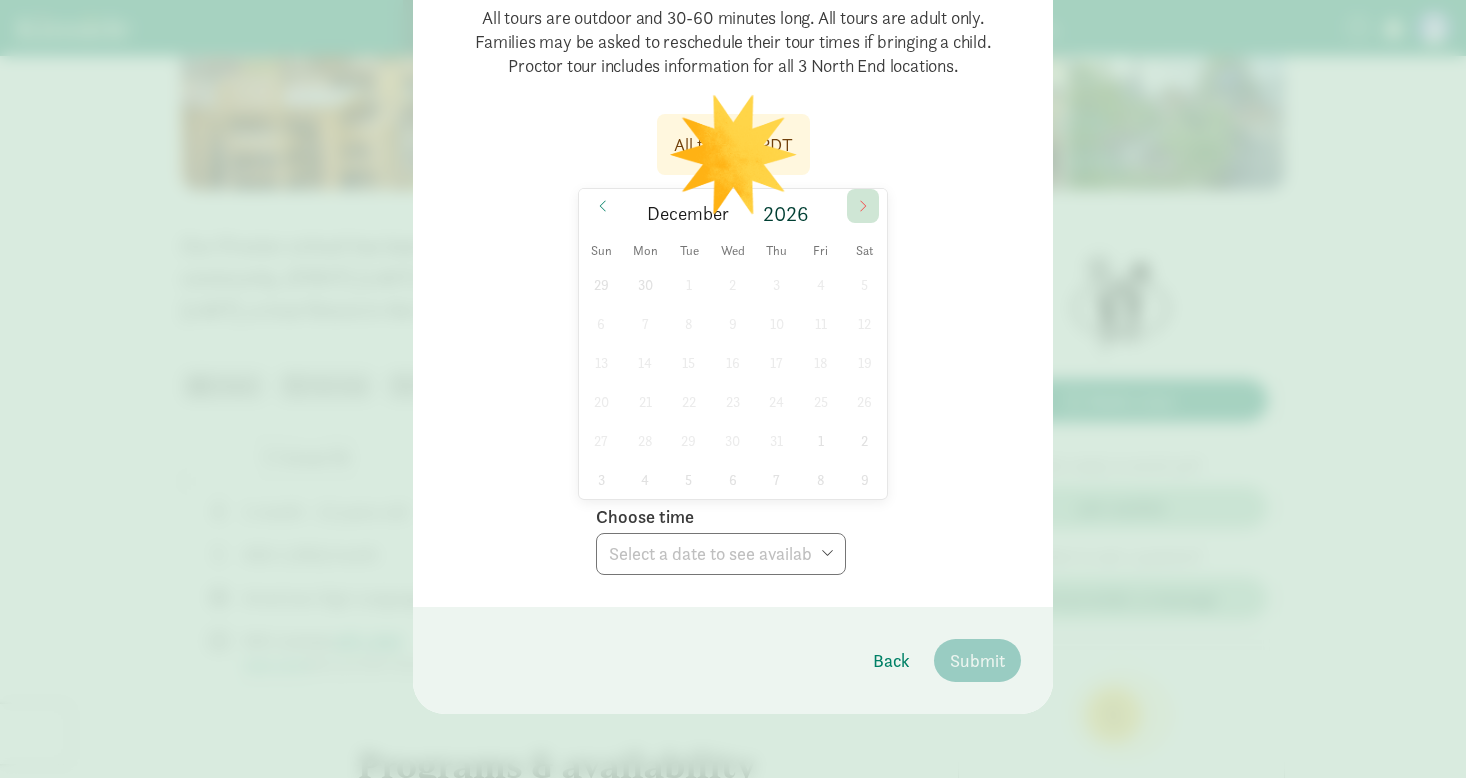 click 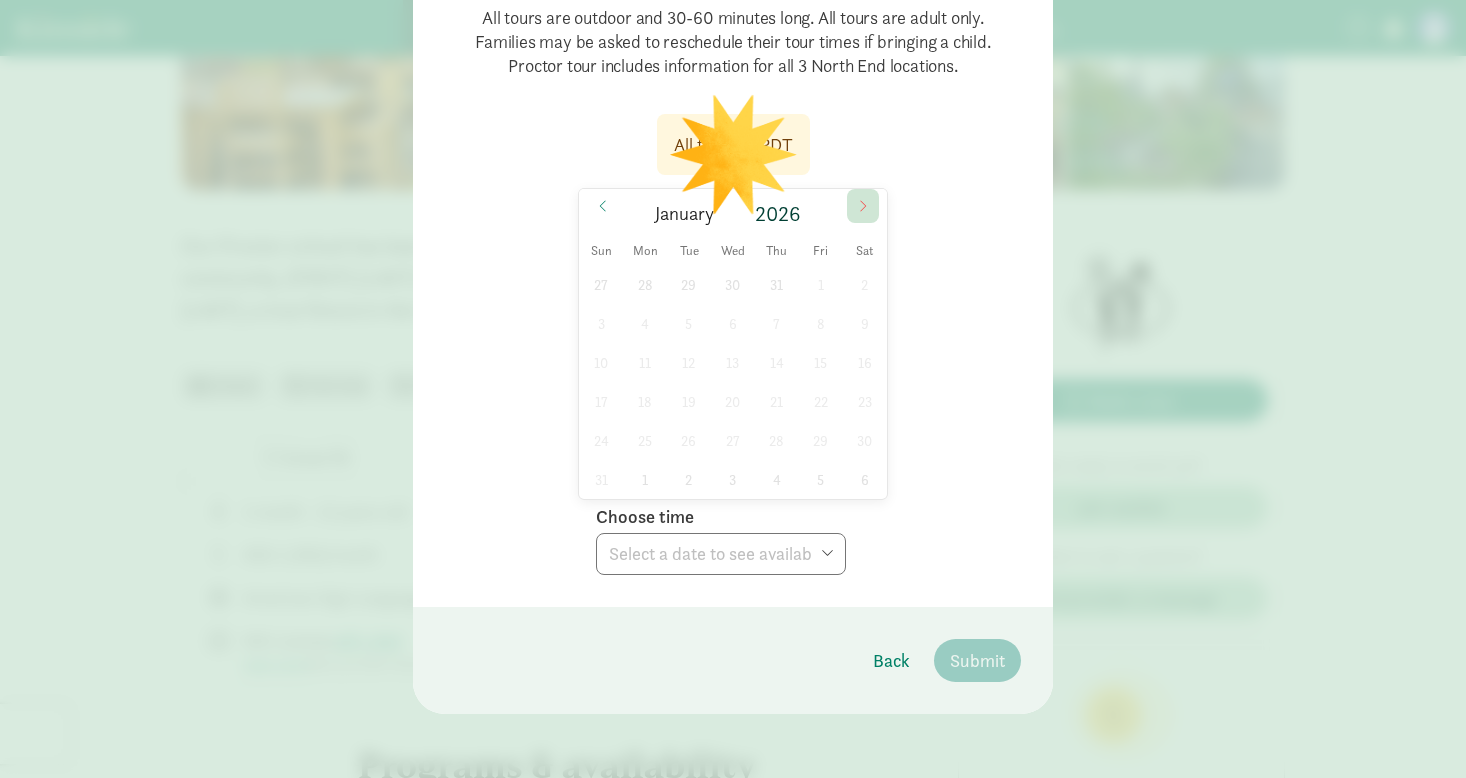 click 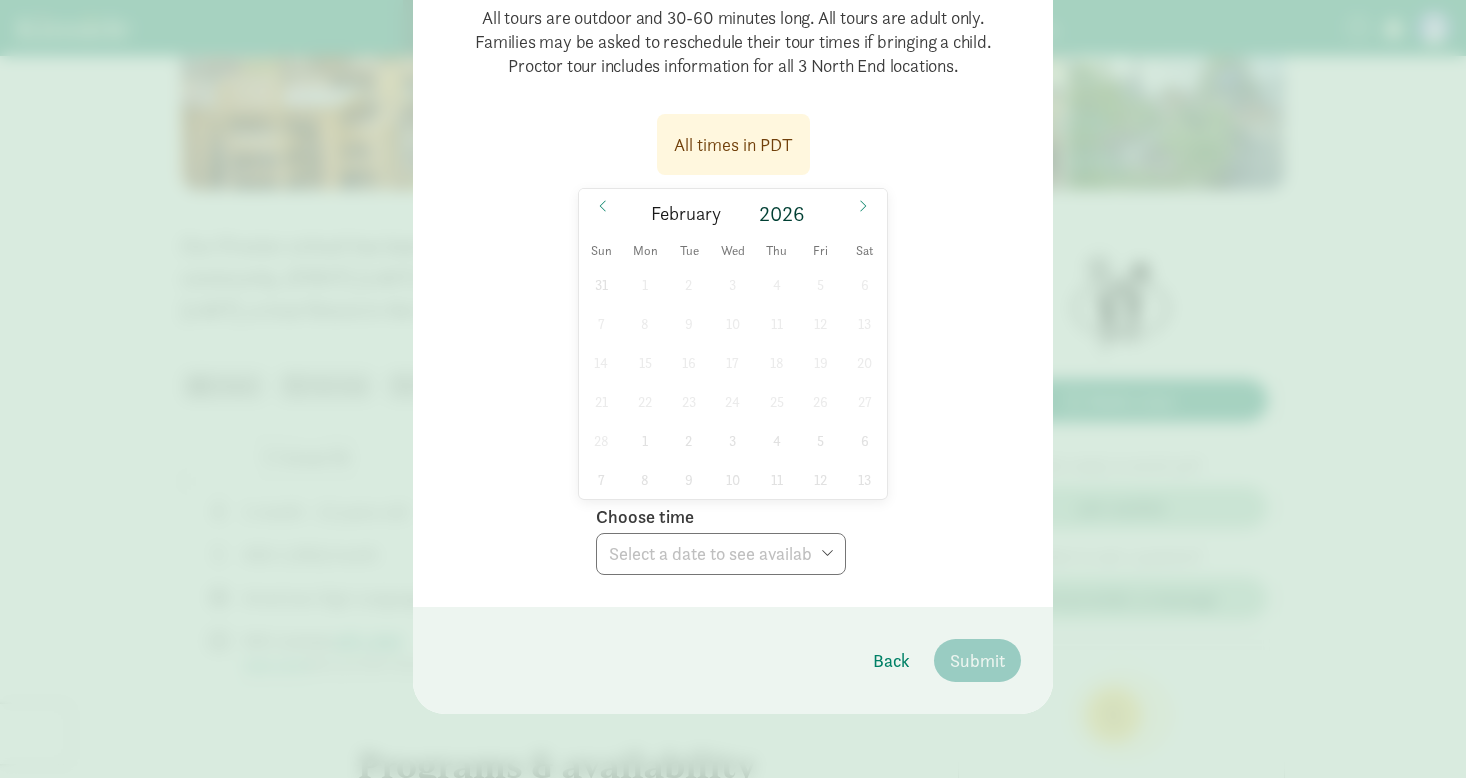 scroll, scrollTop: 0, scrollLeft: 0, axis: both 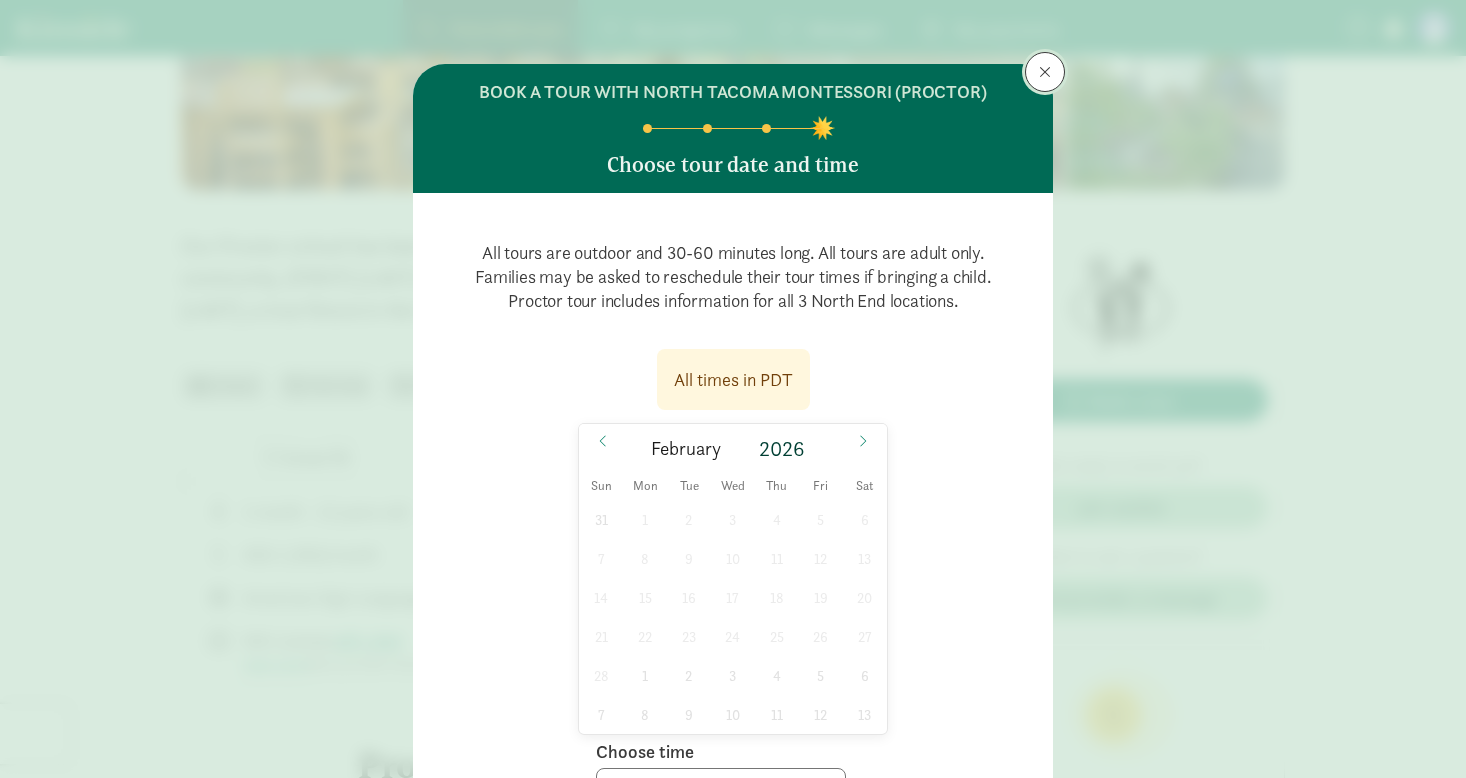 click at bounding box center [1045, 72] 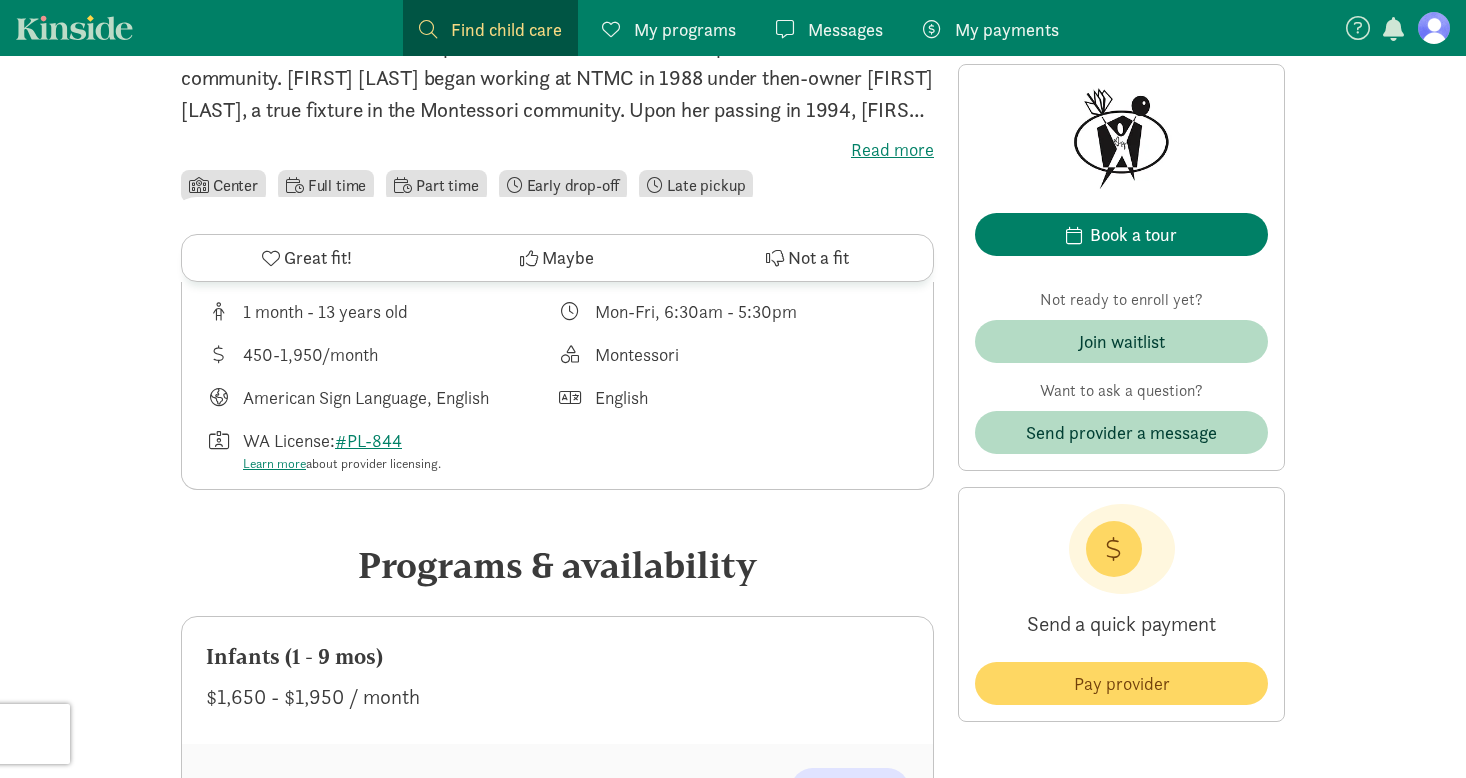 scroll, scrollTop: 0, scrollLeft: 0, axis: both 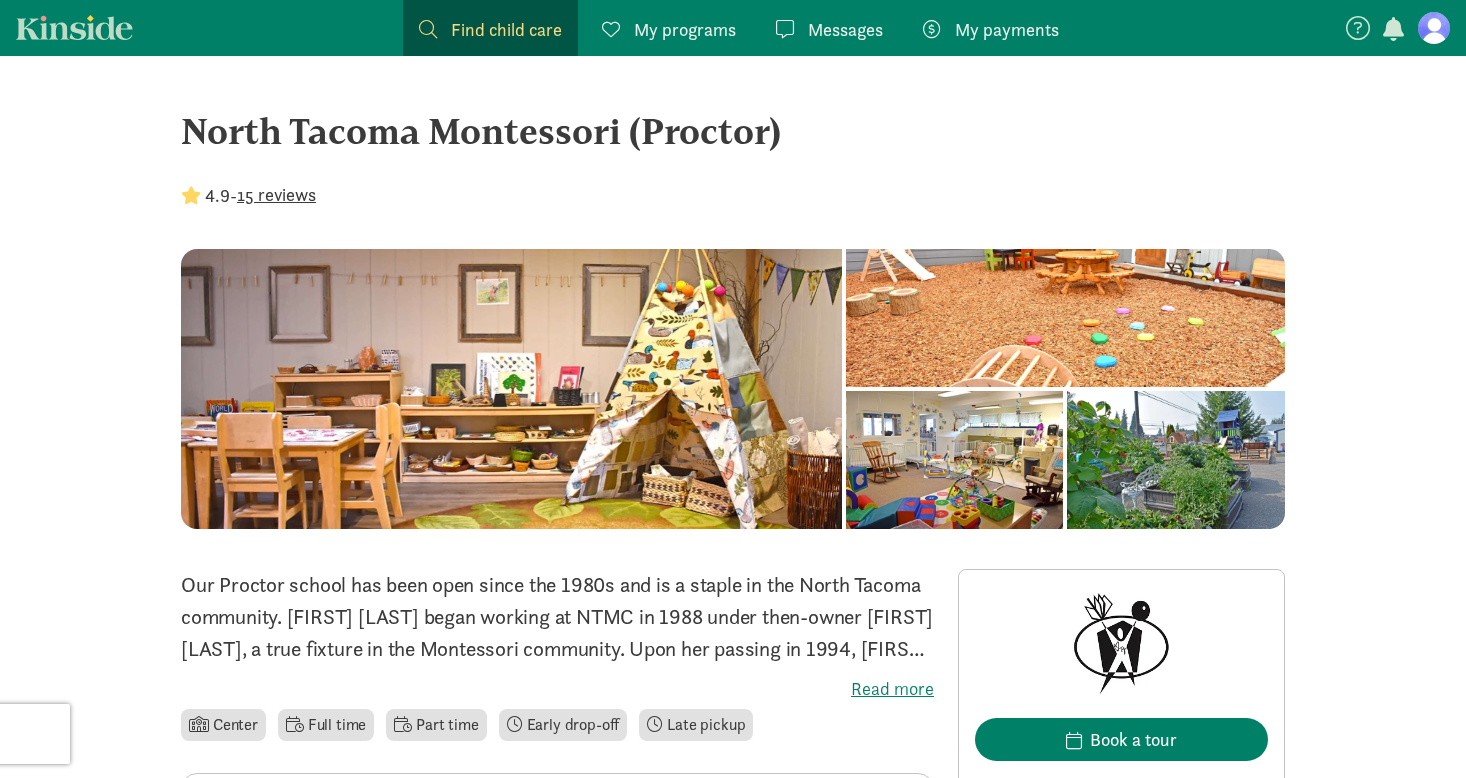 click on "Find child care
Find" 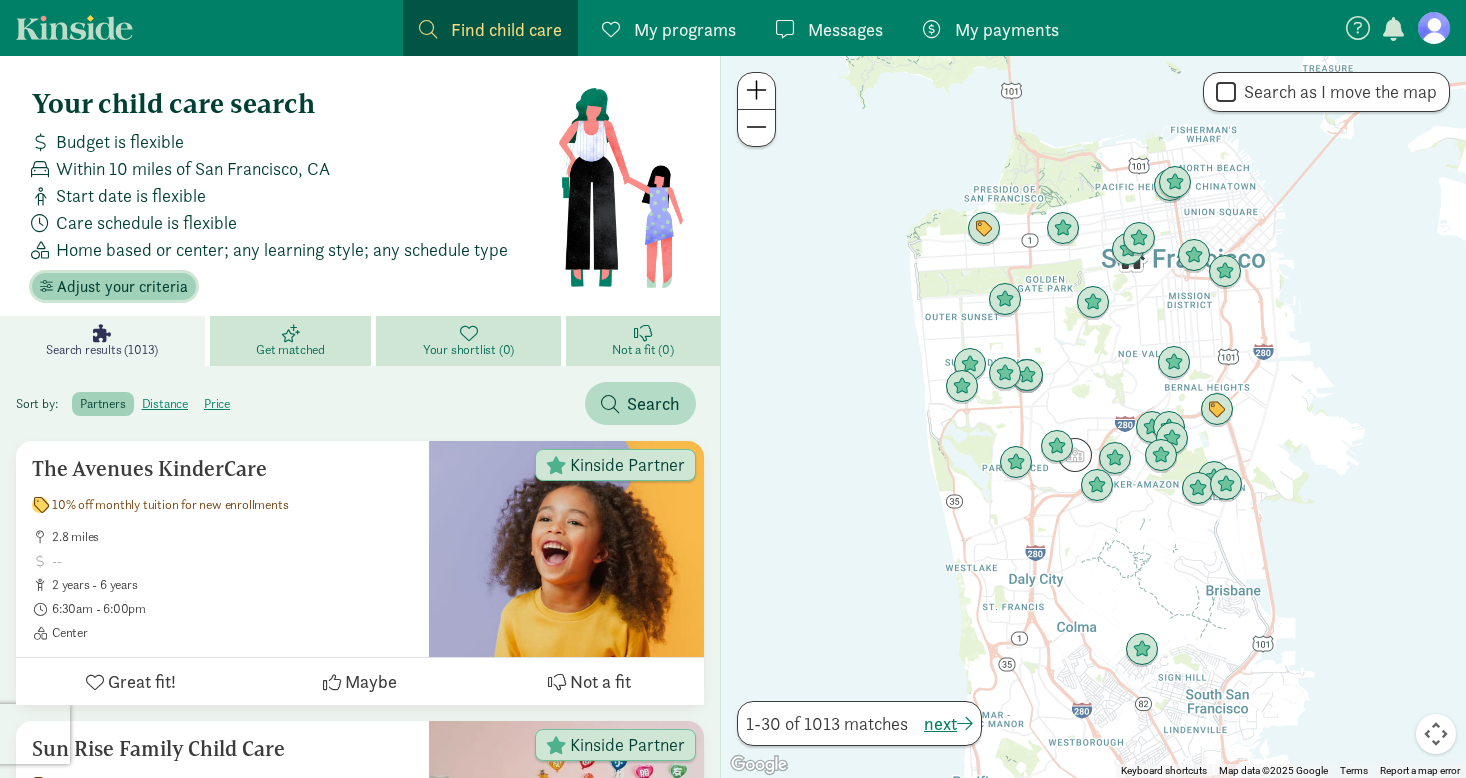 click on "Adjust your criteria" at bounding box center [122, 287] 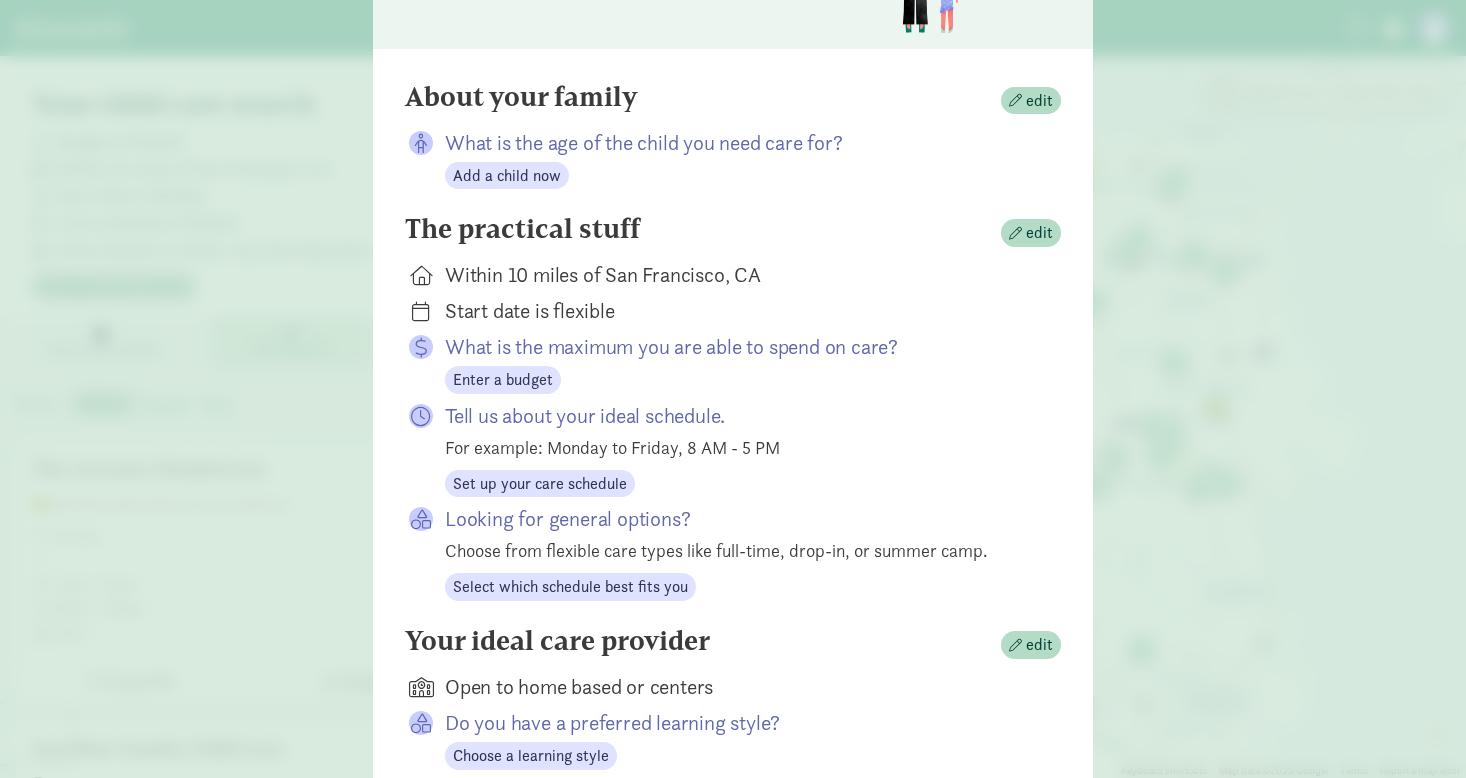 scroll, scrollTop: 293, scrollLeft: 0, axis: vertical 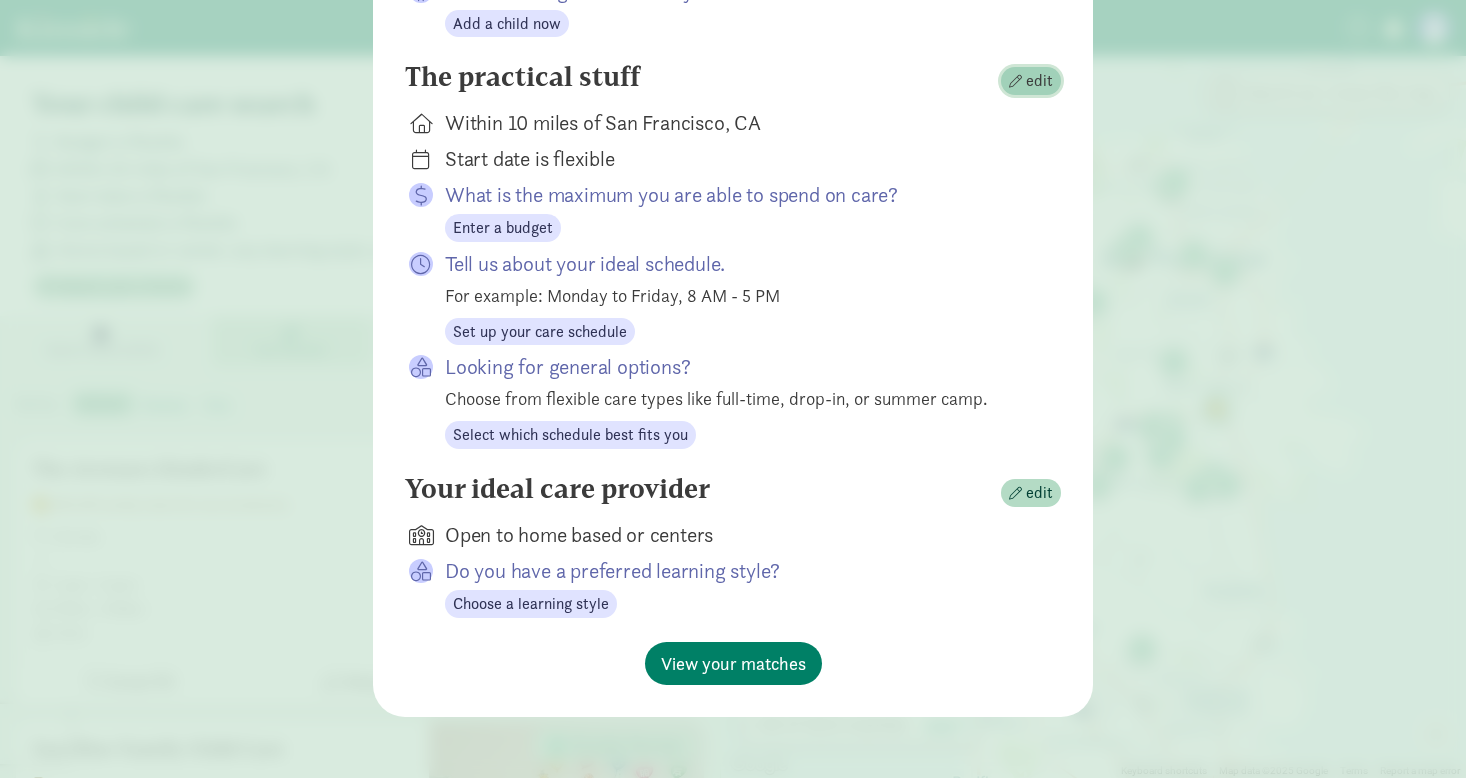 click at bounding box center [1015, 81] 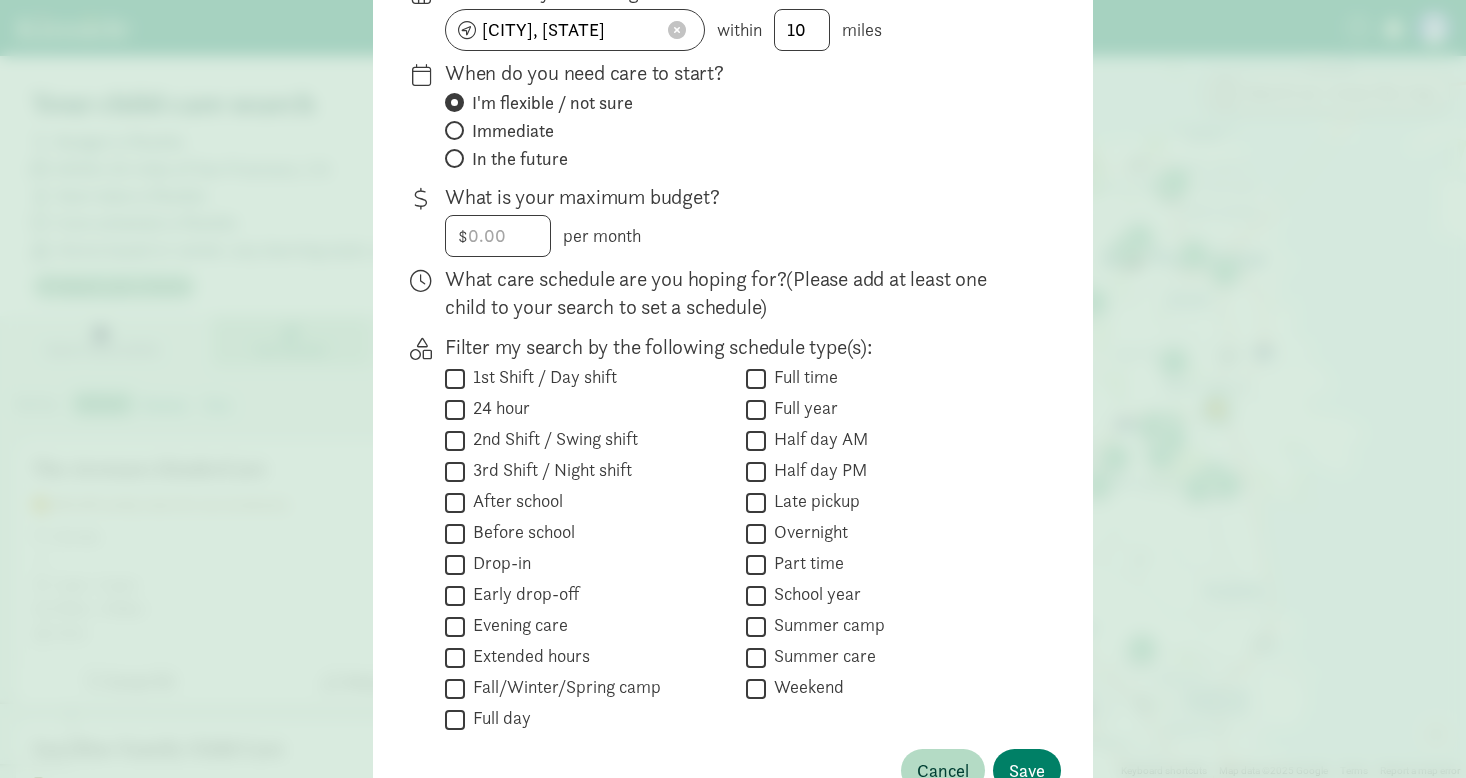 scroll, scrollTop: 118, scrollLeft: 0, axis: vertical 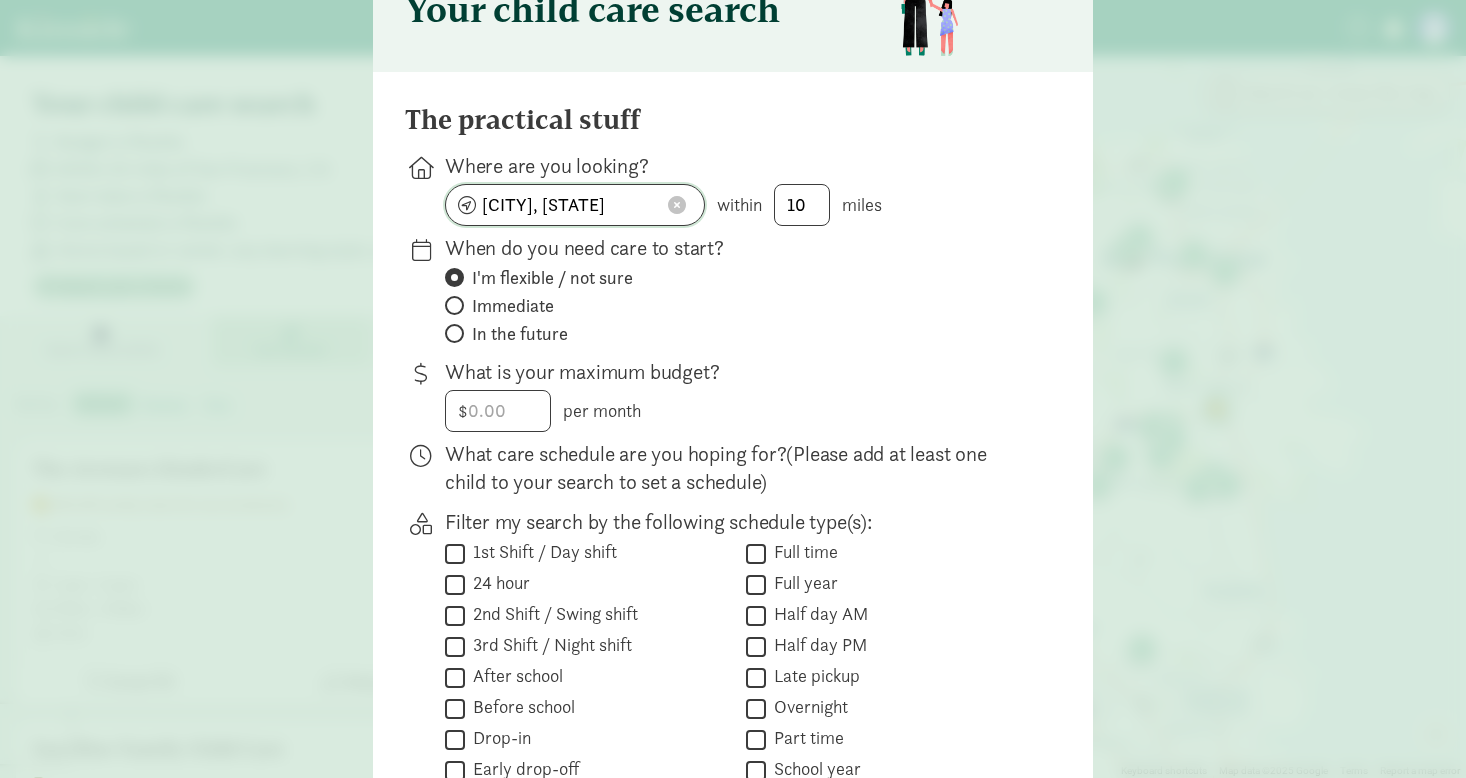 click on "[CITY], [STATE]" 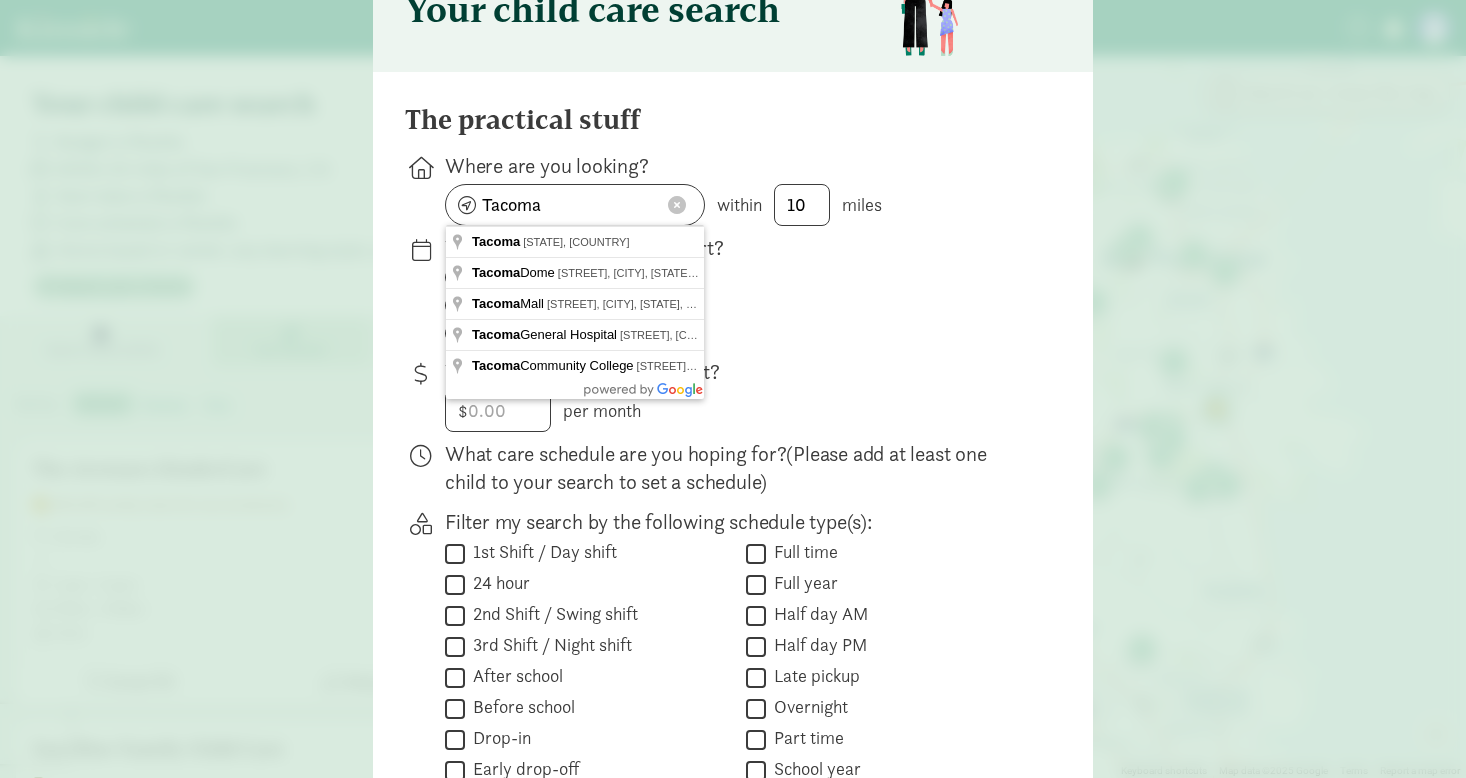 type on "[CITY], [STATE], [COUNTRY]" 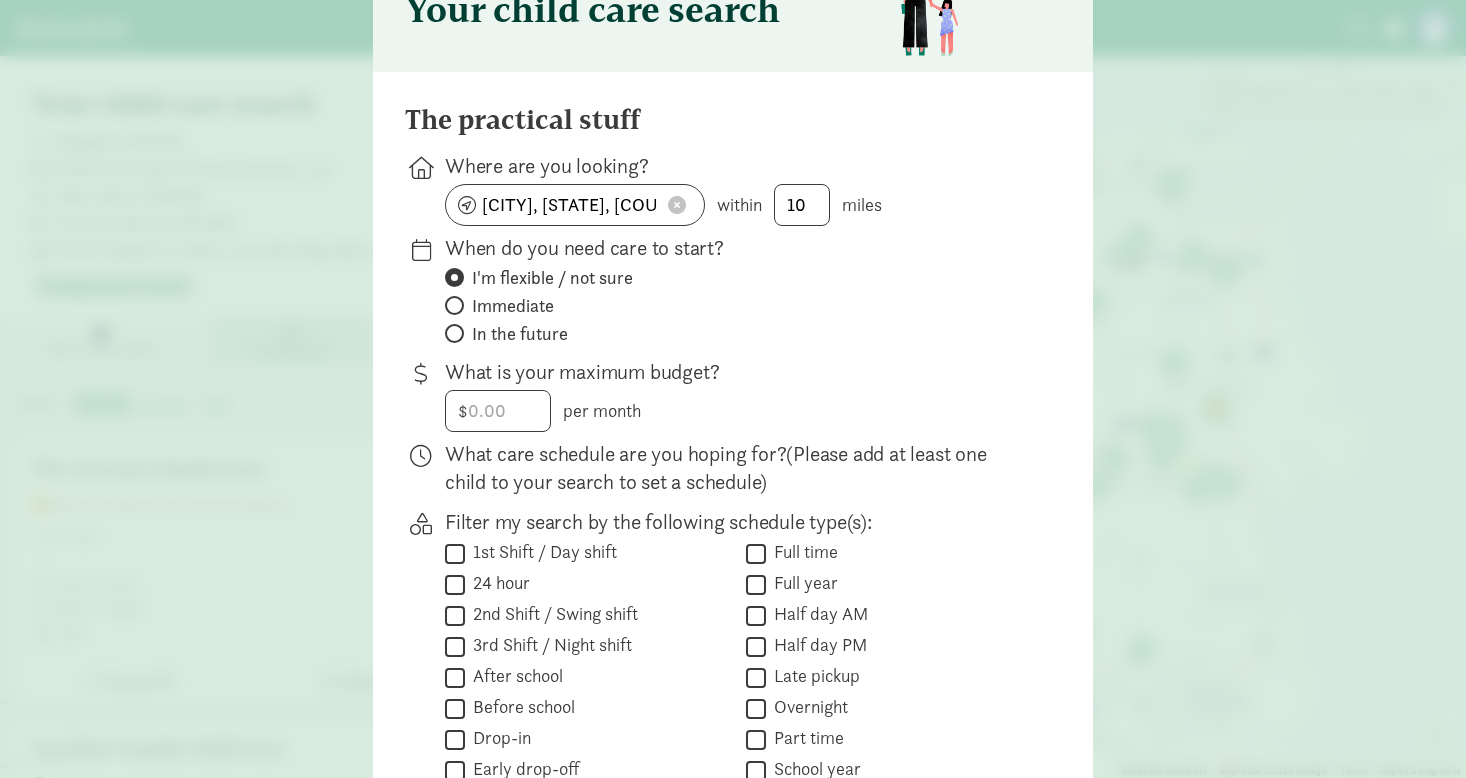 scroll, scrollTop: 426, scrollLeft: 0, axis: vertical 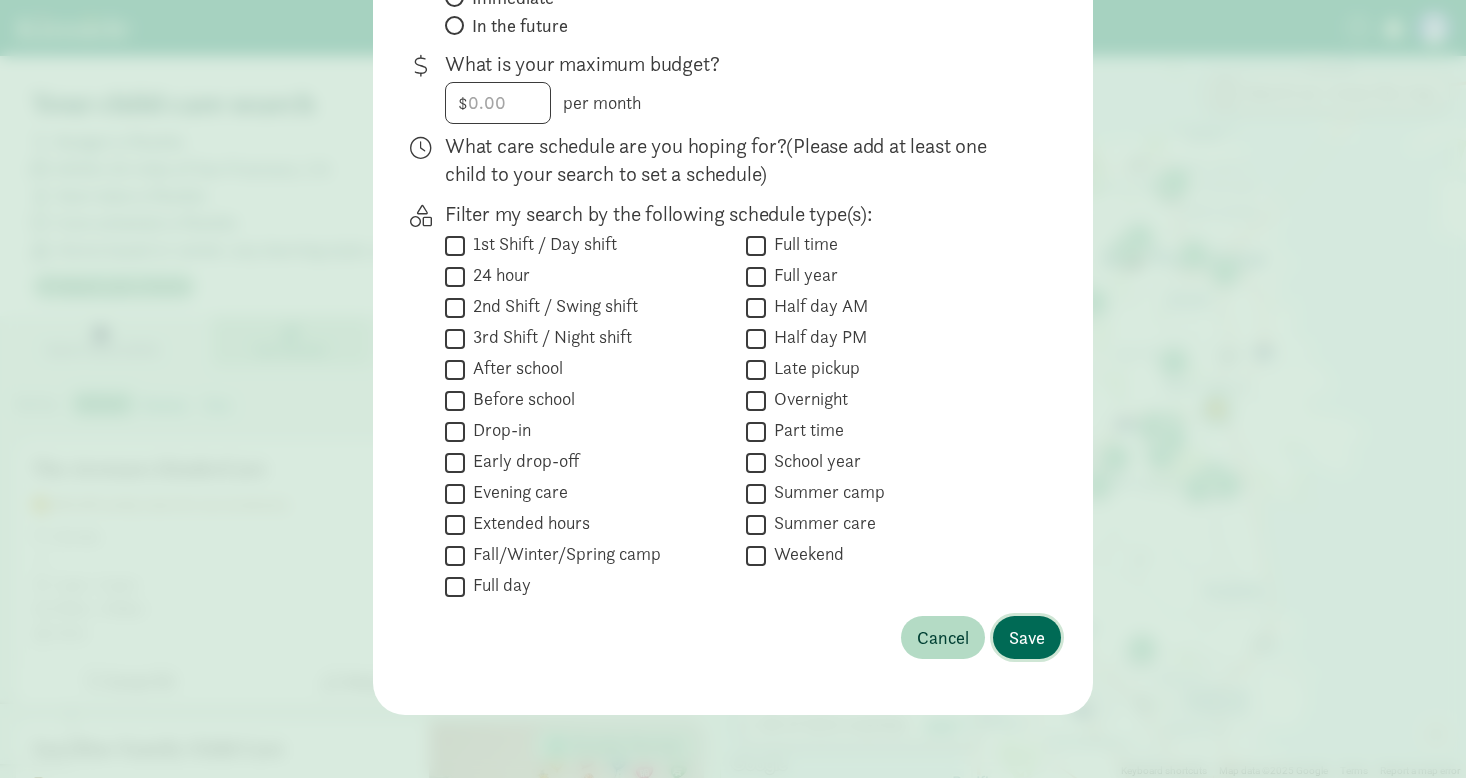 click on "Save" at bounding box center (1027, 637) 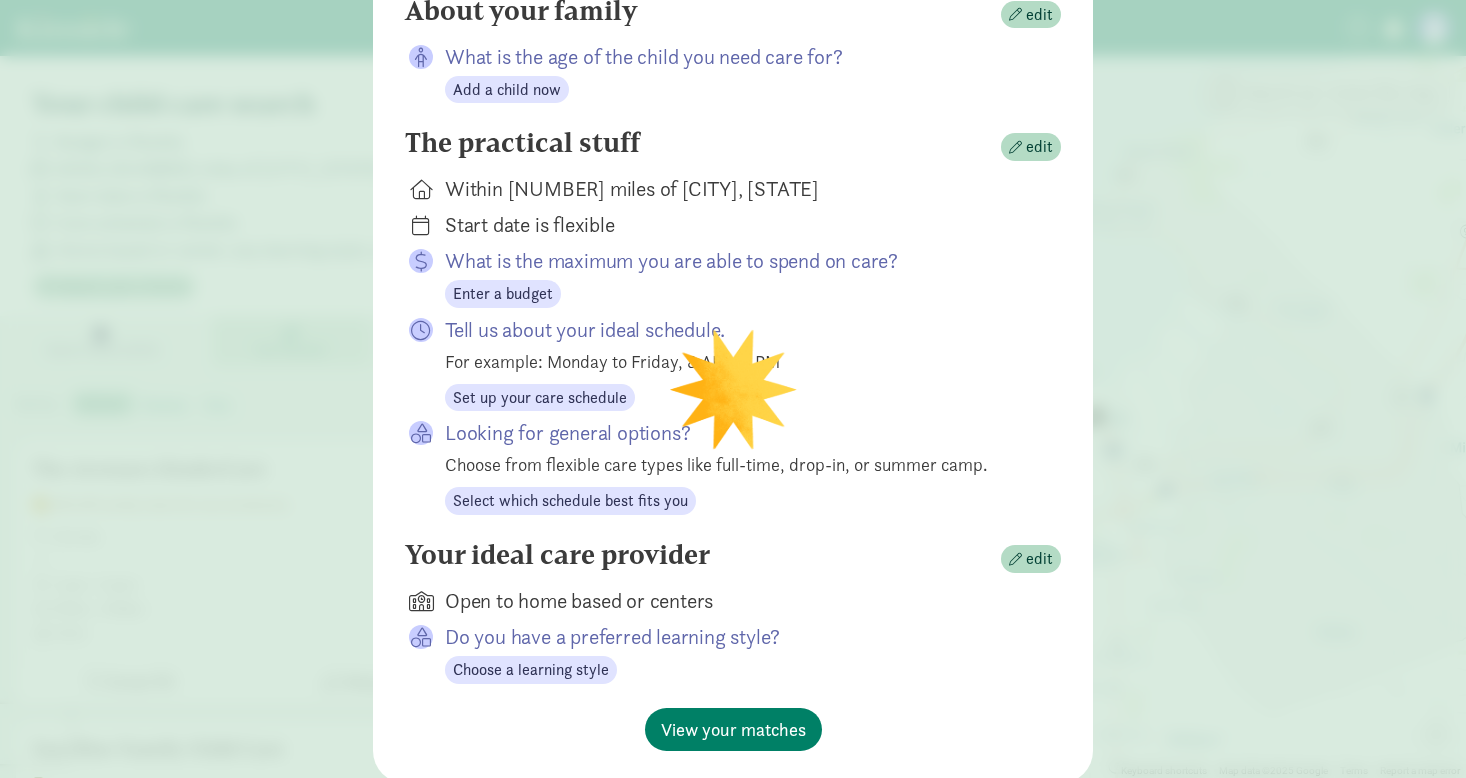 scroll, scrollTop: 226, scrollLeft: 0, axis: vertical 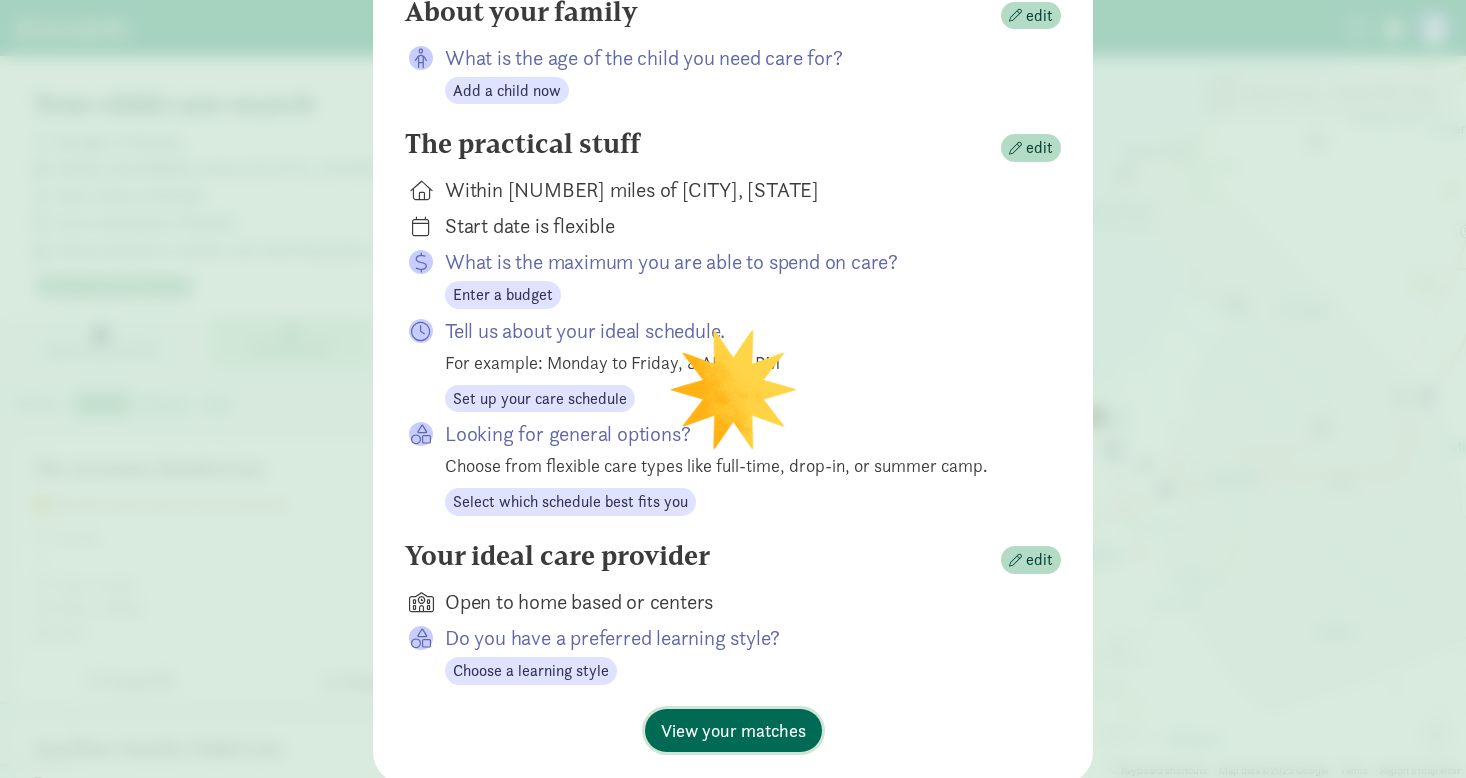 click on "View your matches" at bounding box center [733, 730] 